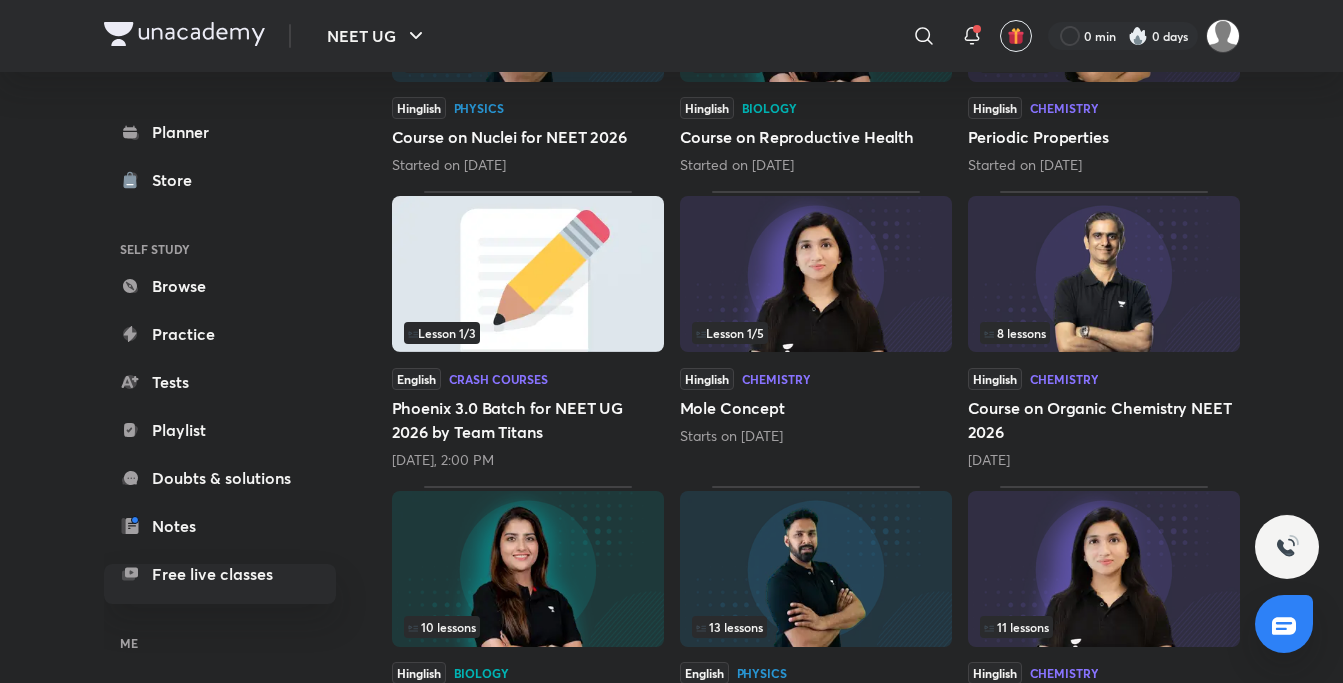 scroll, scrollTop: 570, scrollLeft: 0, axis: vertical 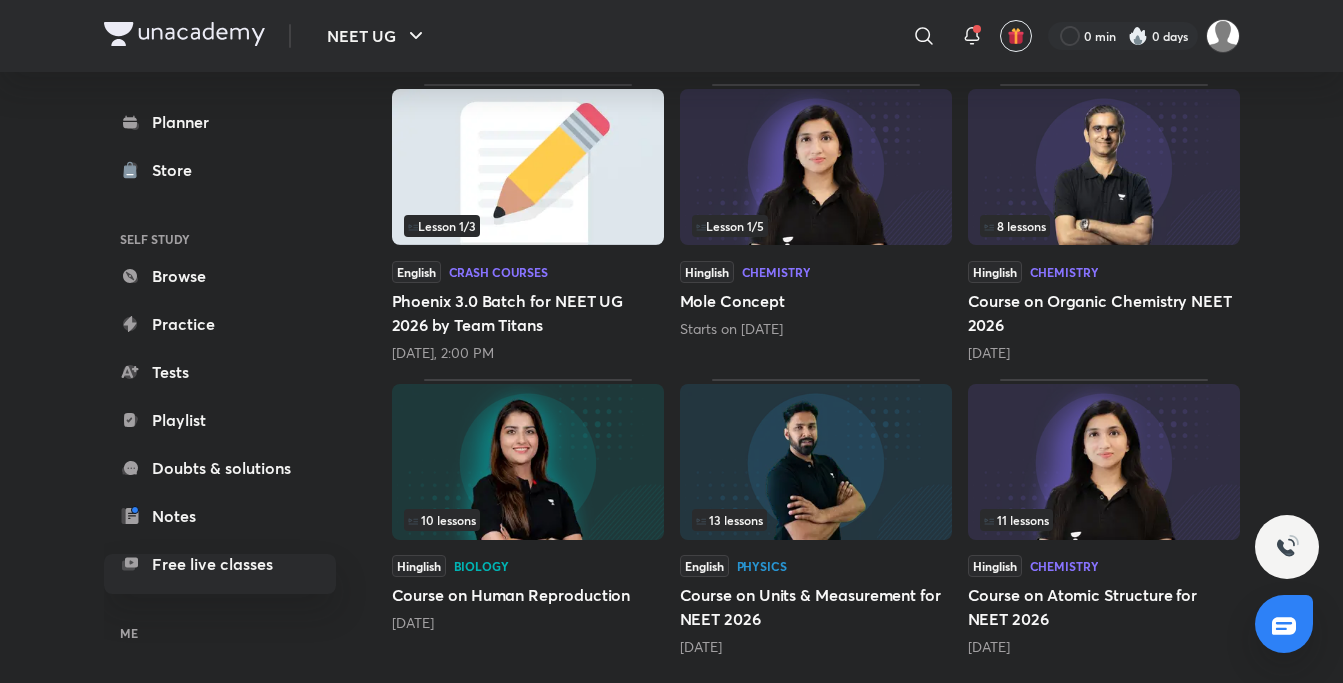 click at bounding box center (1104, 462) 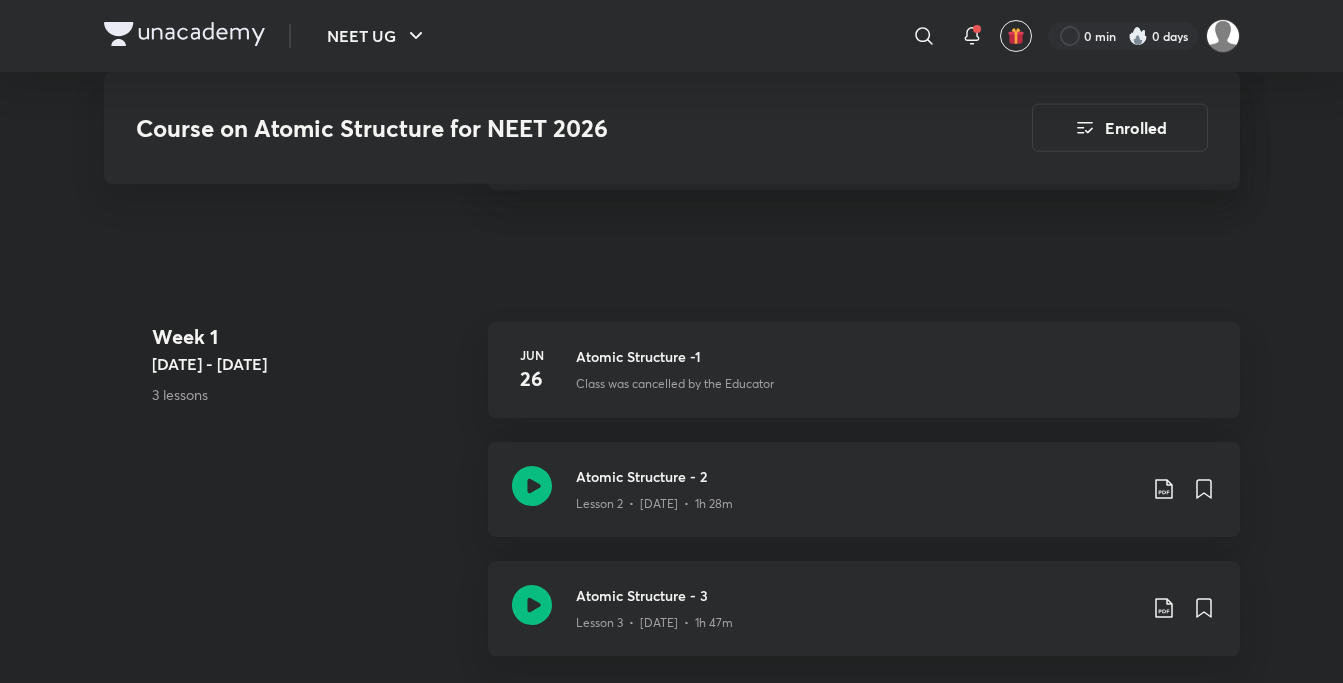 scroll, scrollTop: 1654, scrollLeft: 0, axis: vertical 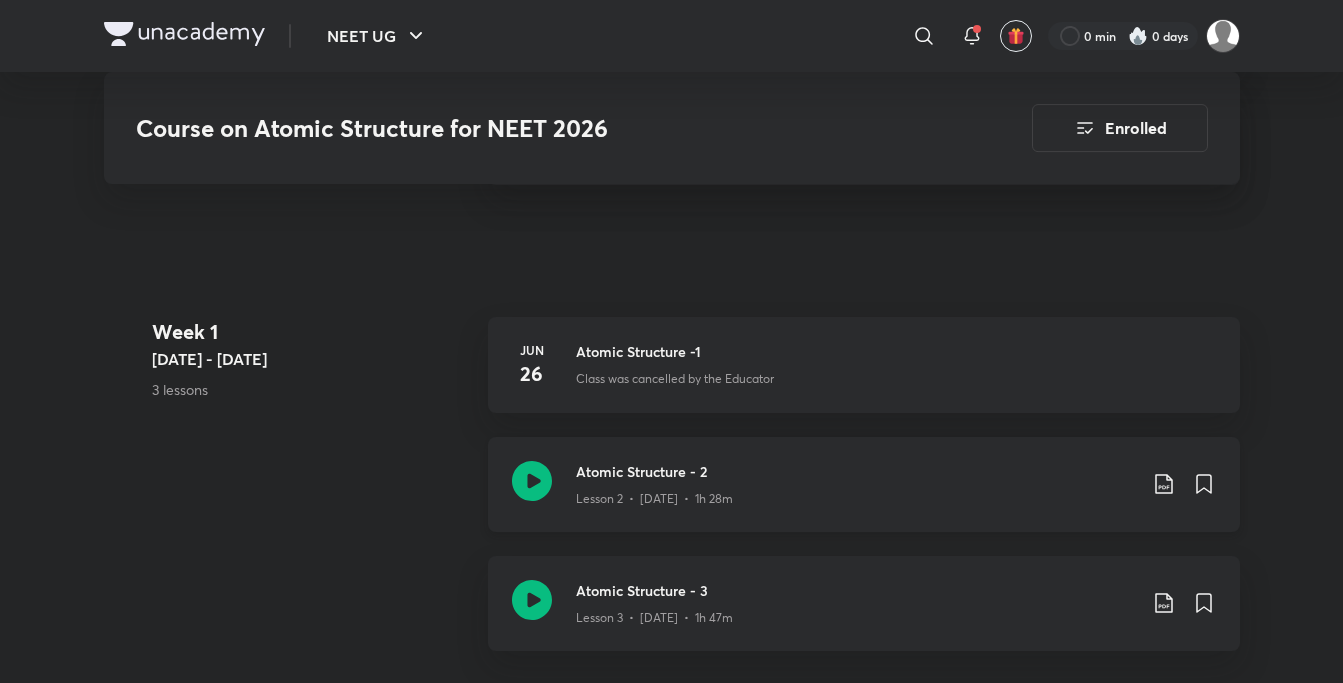 click 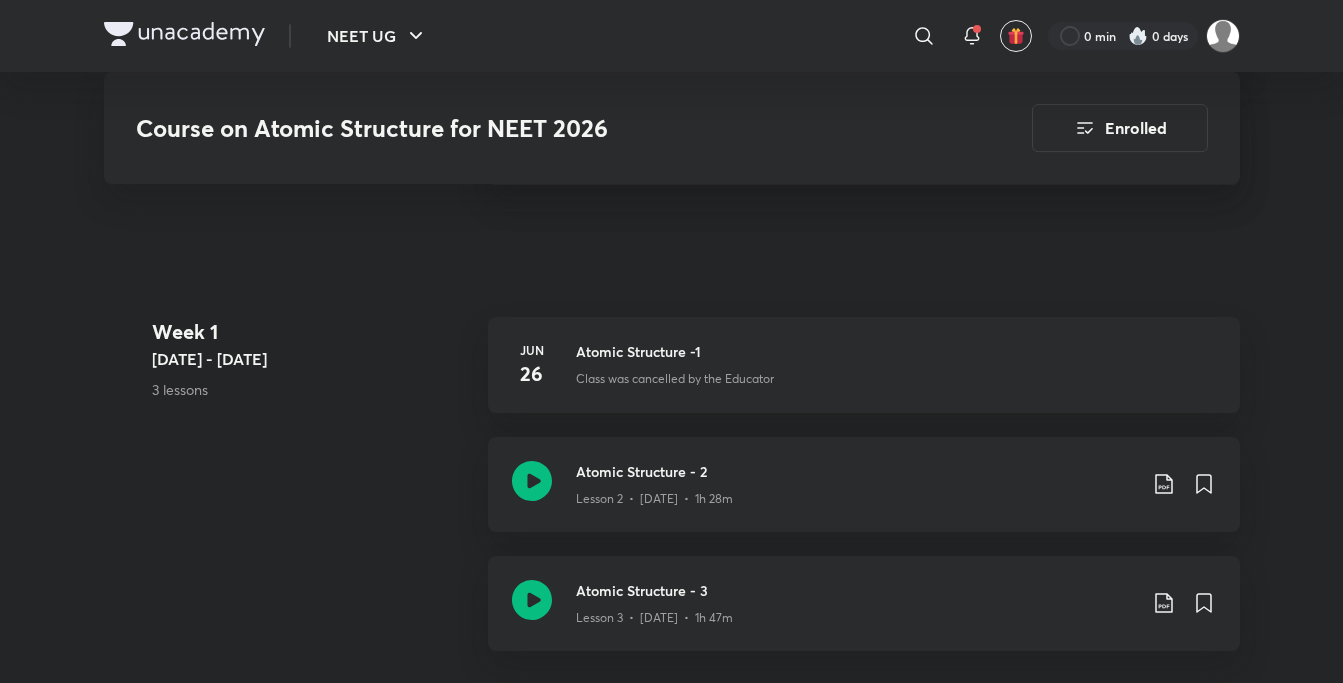 scroll, scrollTop: 1653, scrollLeft: 0, axis: vertical 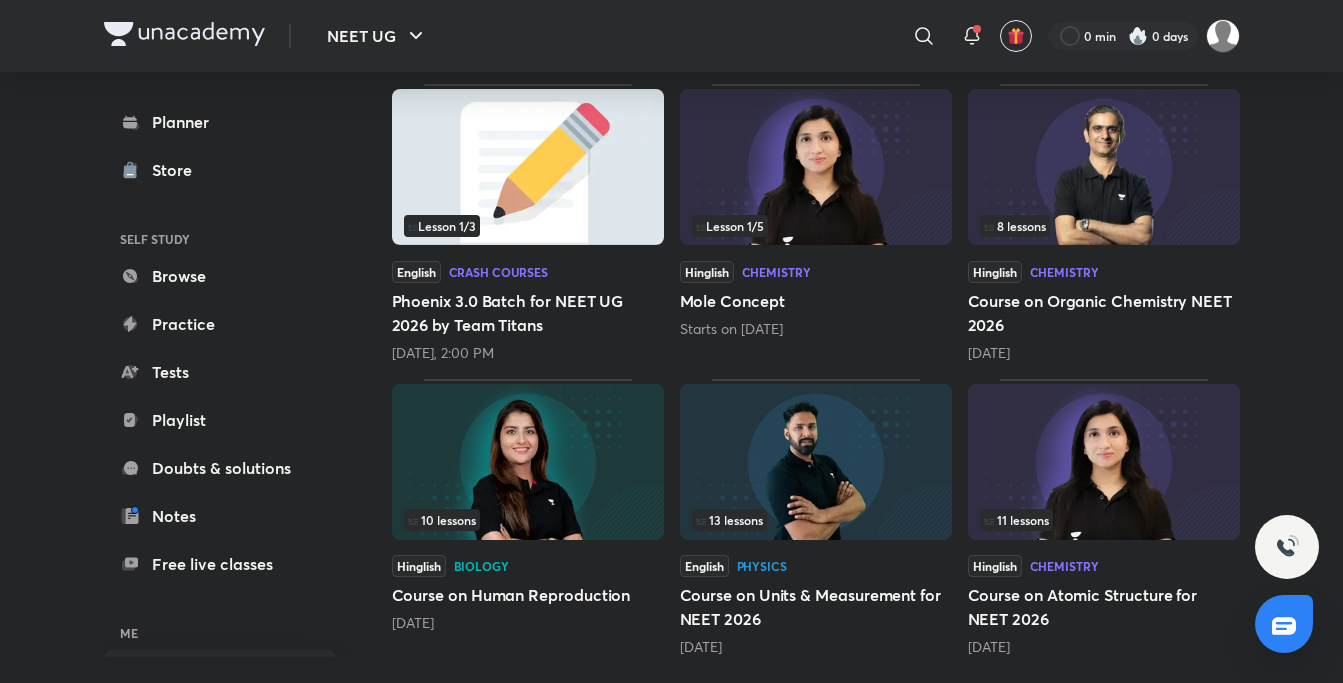 click at bounding box center [528, 462] 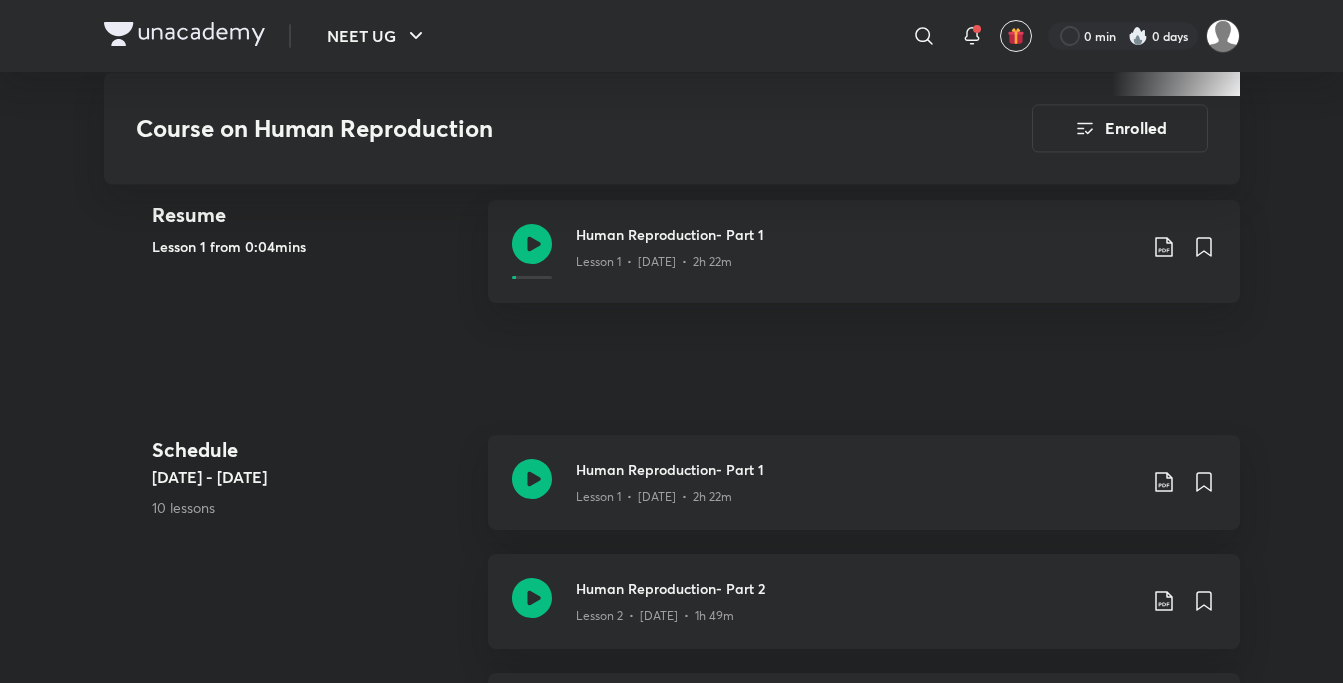 scroll, scrollTop: 938, scrollLeft: 0, axis: vertical 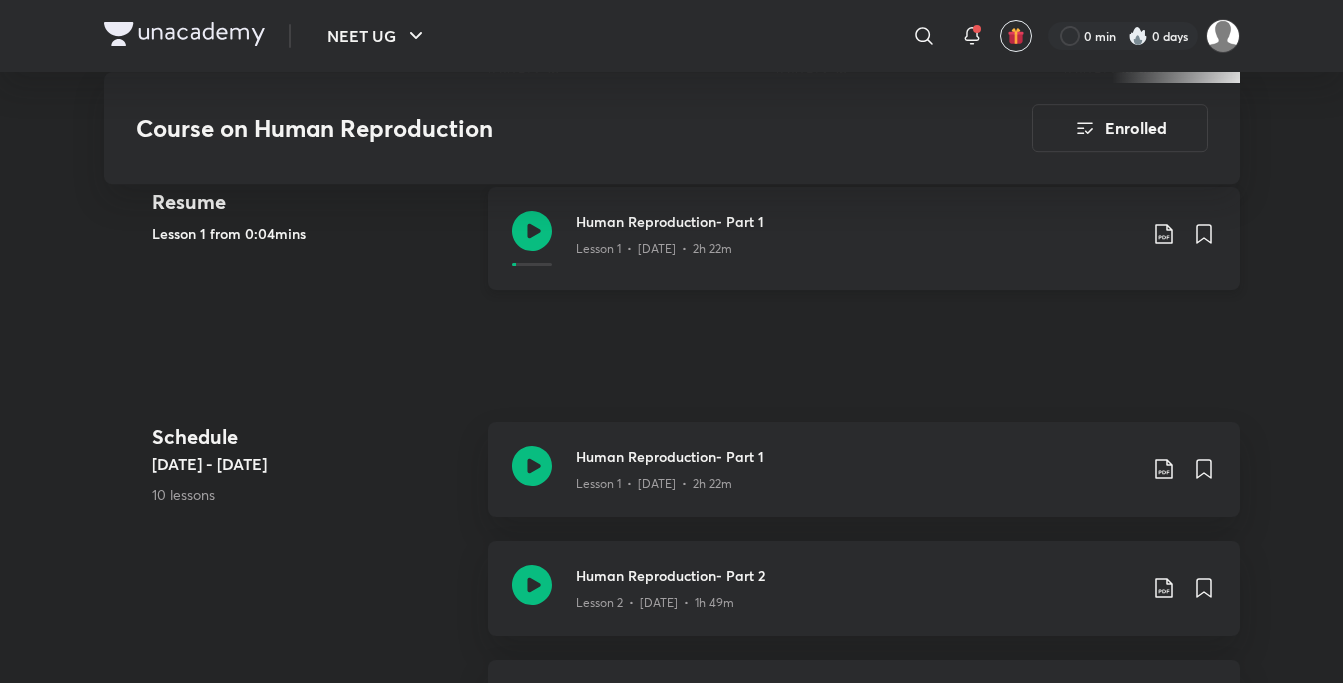 click 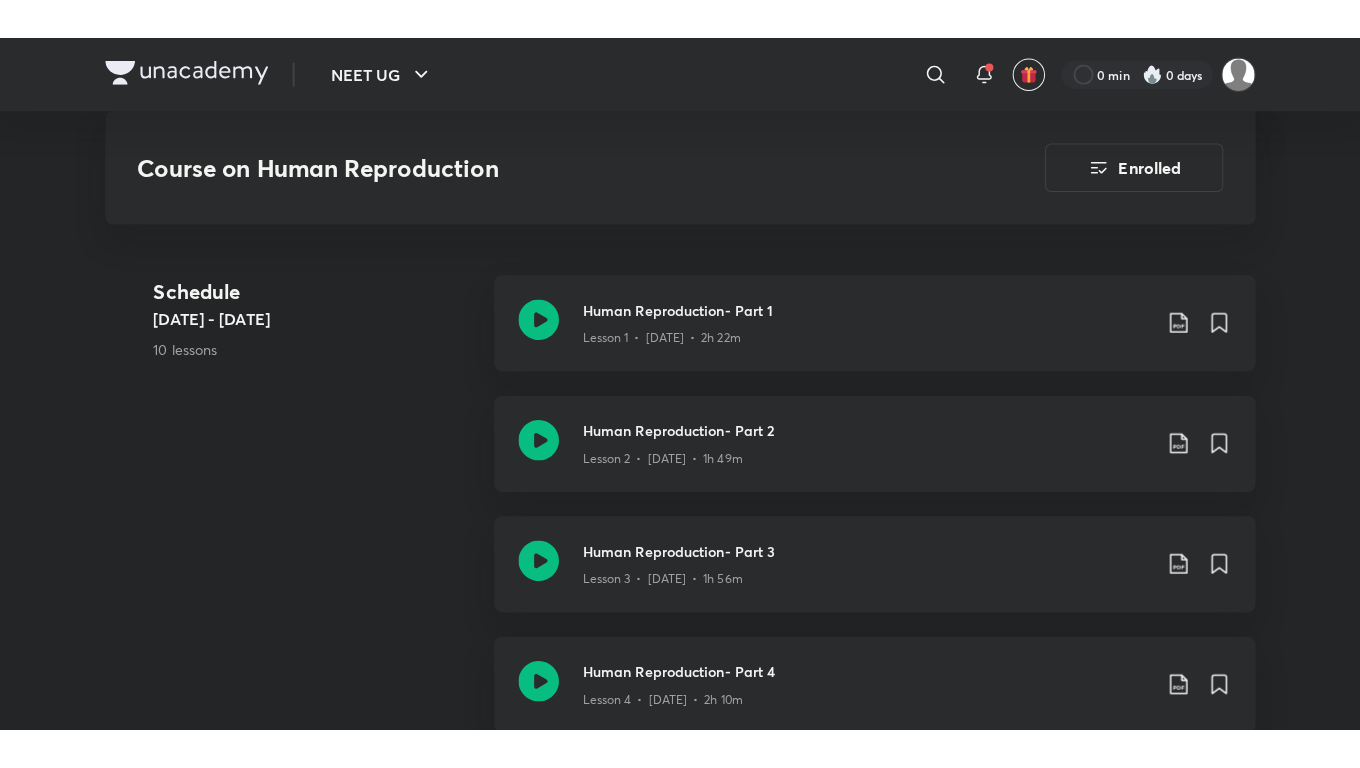 scroll, scrollTop: 1128, scrollLeft: 0, axis: vertical 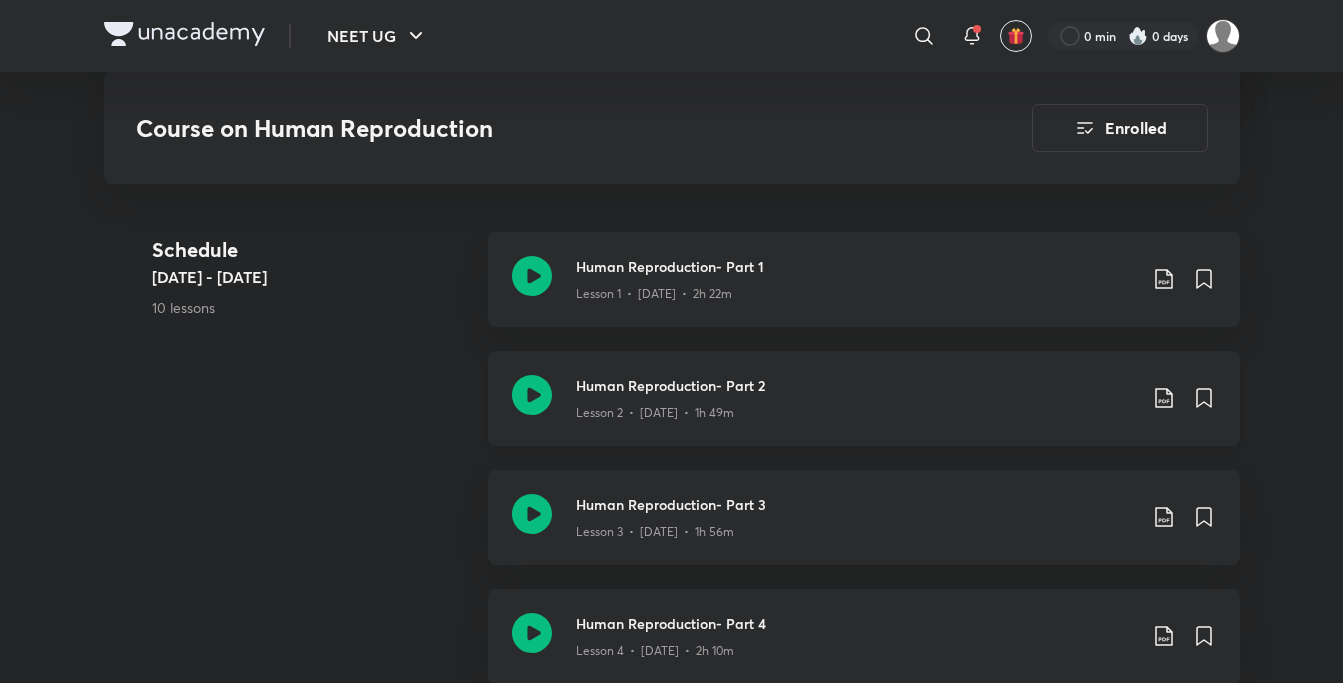 click 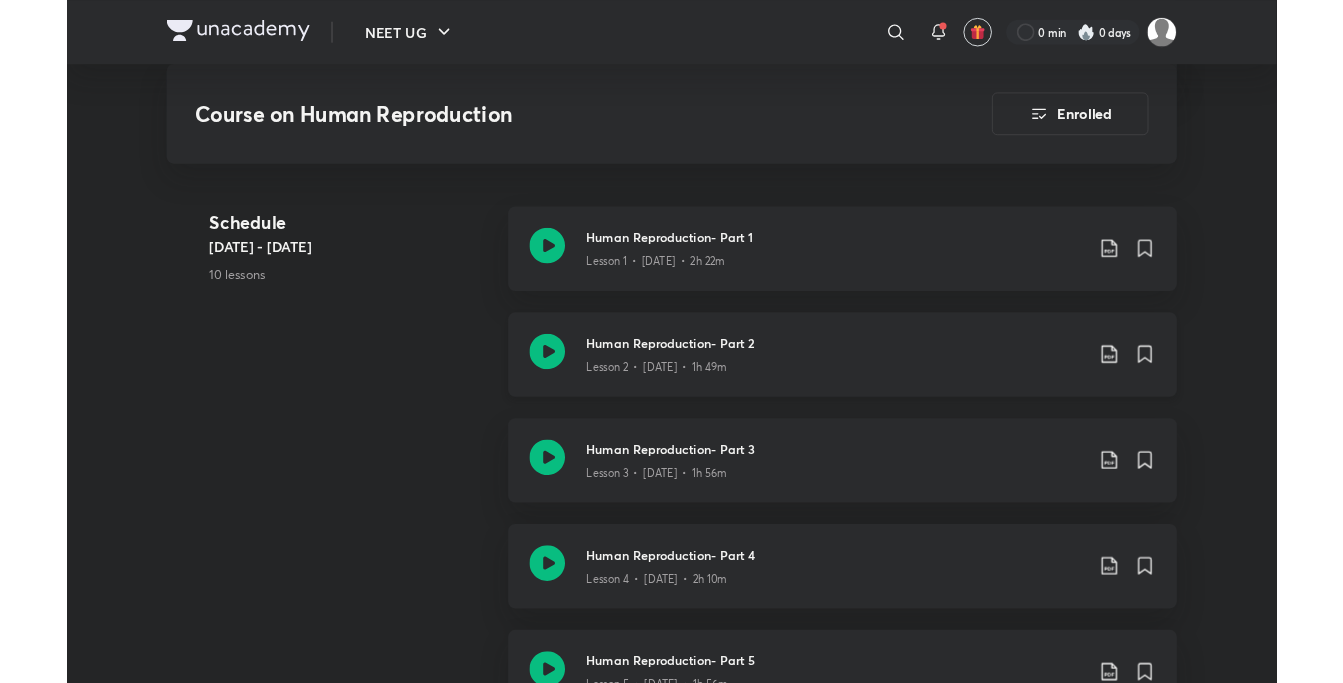 scroll, scrollTop: 1127, scrollLeft: 0, axis: vertical 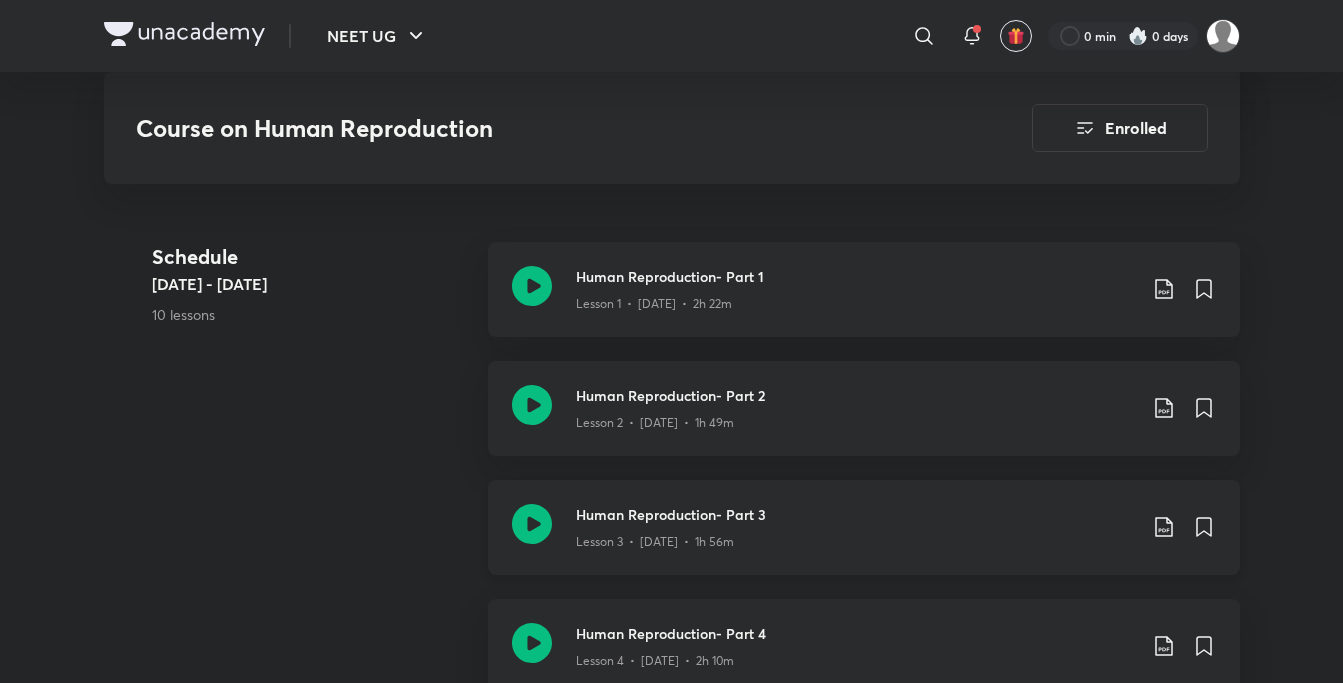 click 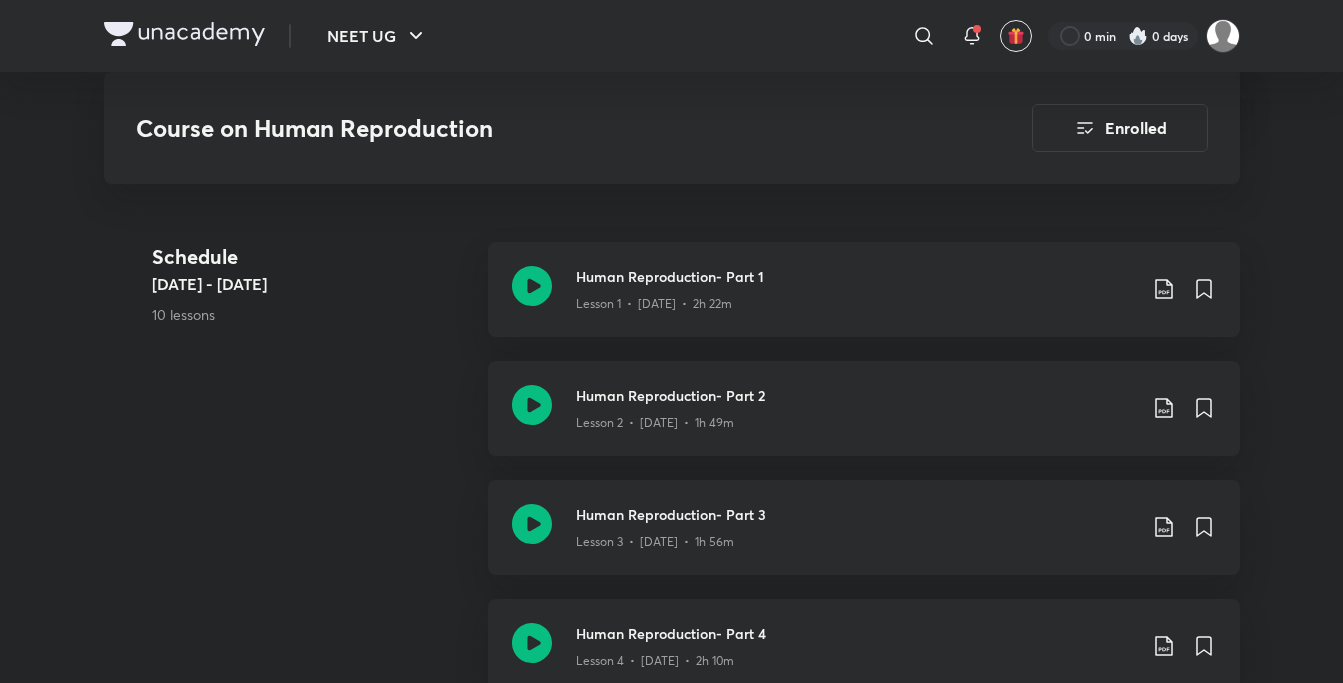 scroll, scrollTop: 1117, scrollLeft: 0, axis: vertical 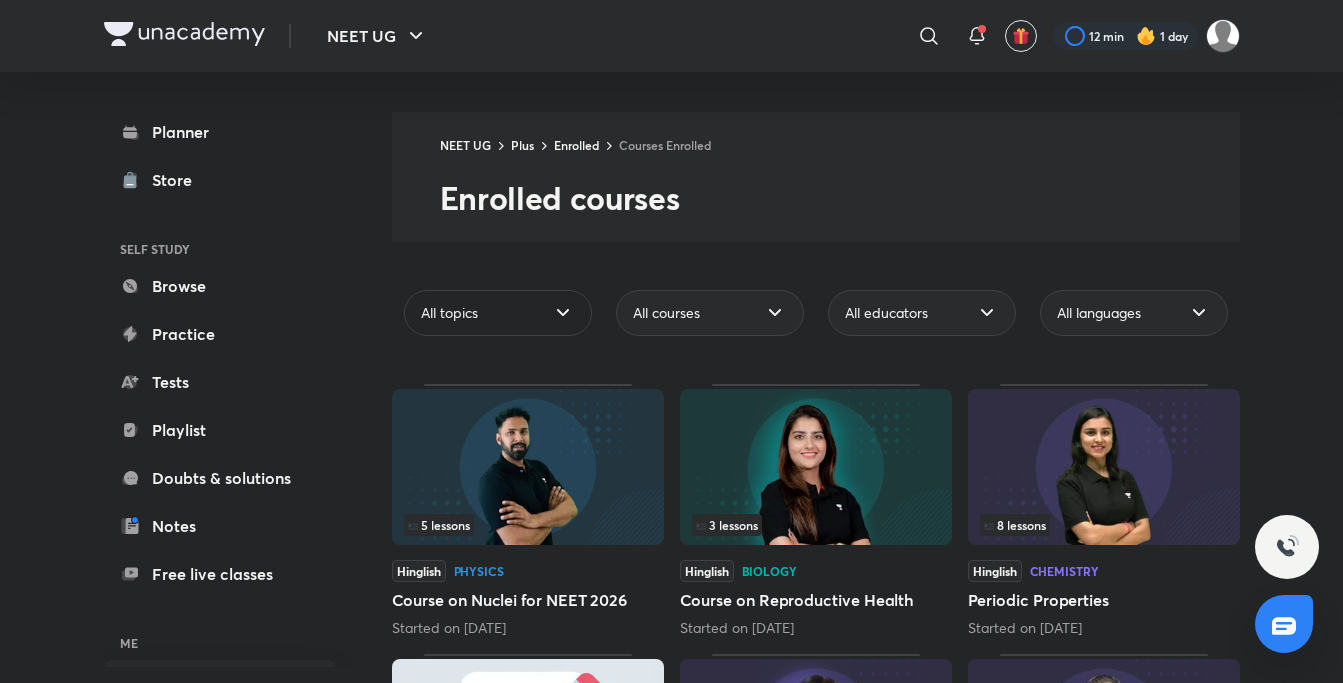click 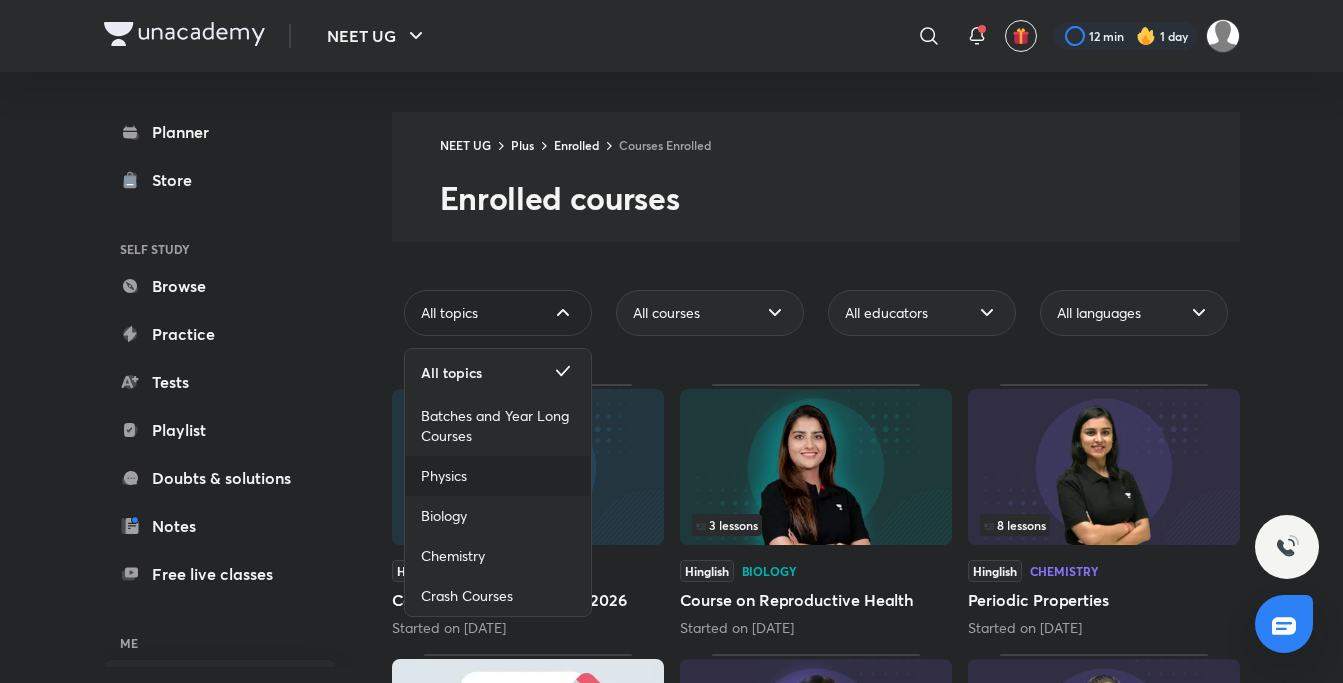 click on "Physics" at bounding box center (498, 476) 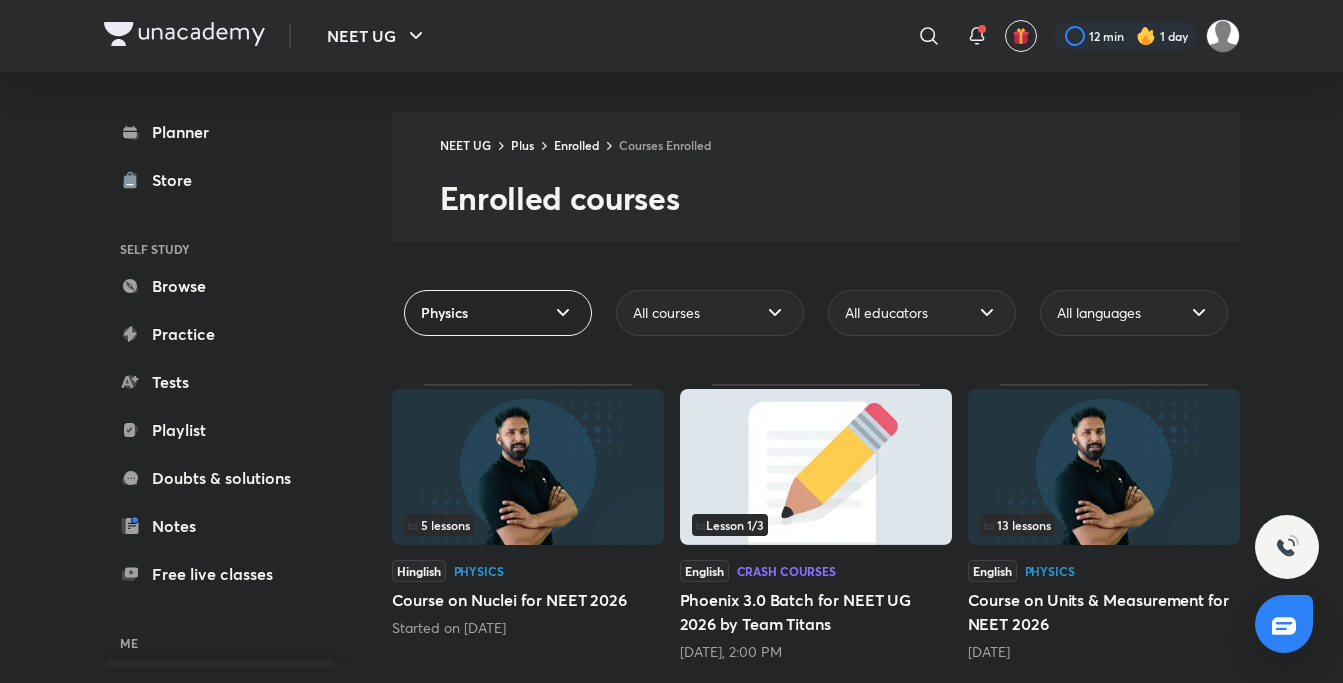 scroll, scrollTop: 20, scrollLeft: 0, axis: vertical 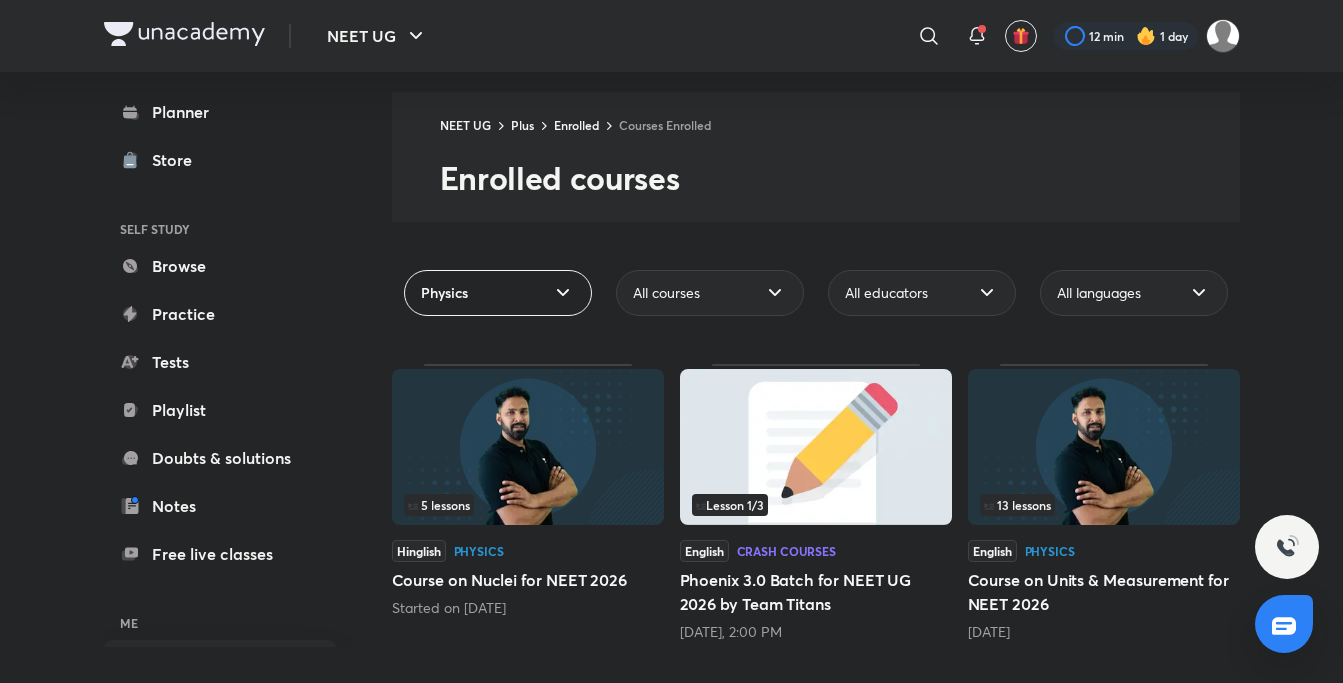 click at bounding box center [528, 447] 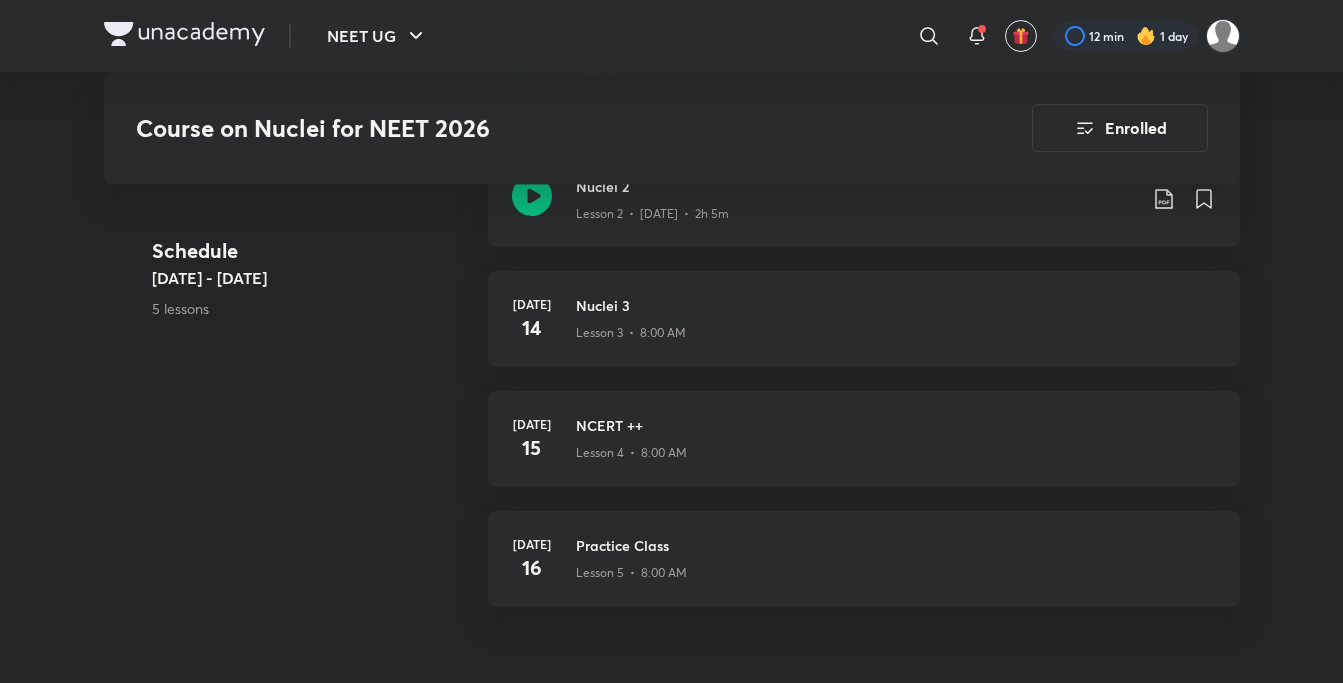 scroll, scrollTop: 982, scrollLeft: 0, axis: vertical 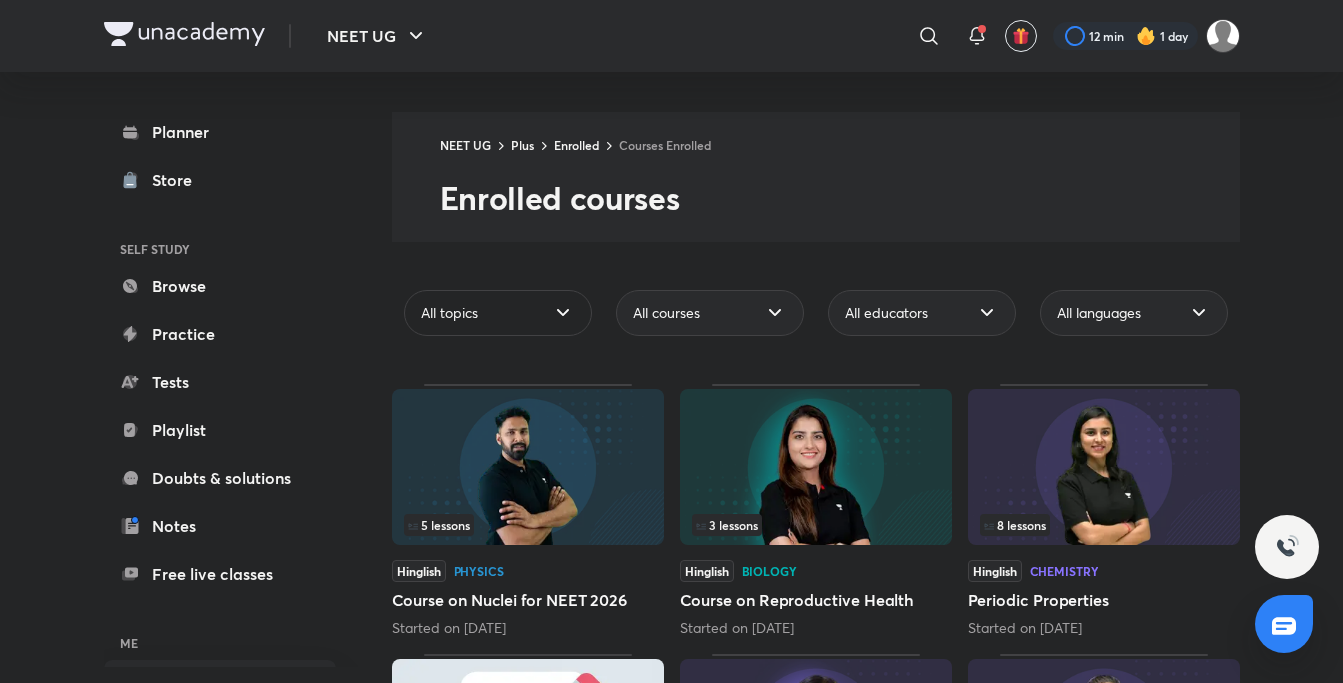 click 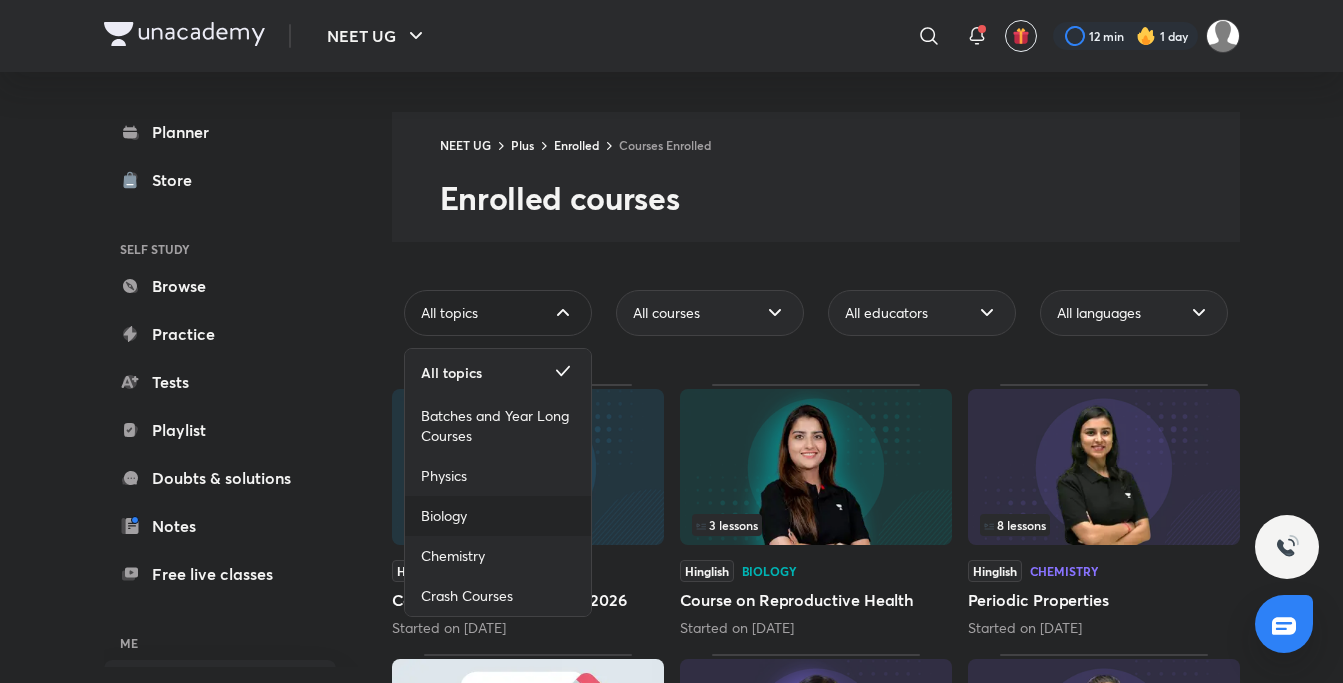 click on "Biology" at bounding box center [498, 516] 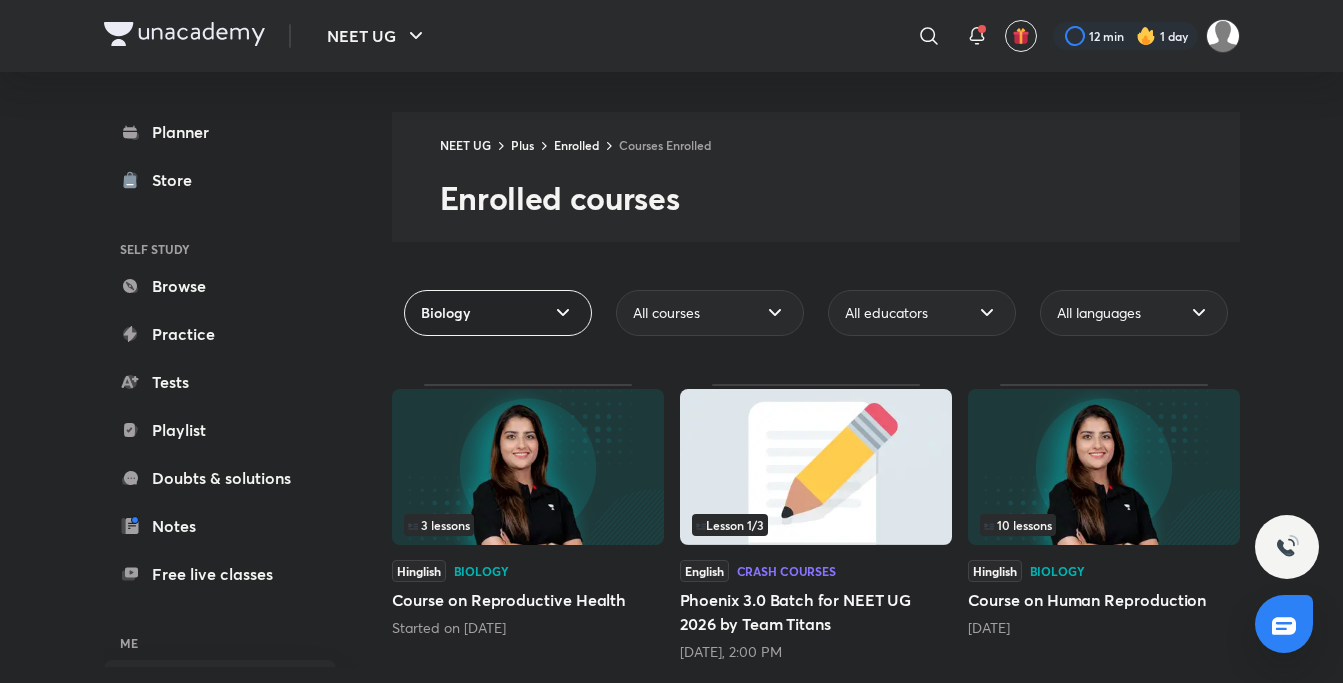 scroll, scrollTop: 20, scrollLeft: 0, axis: vertical 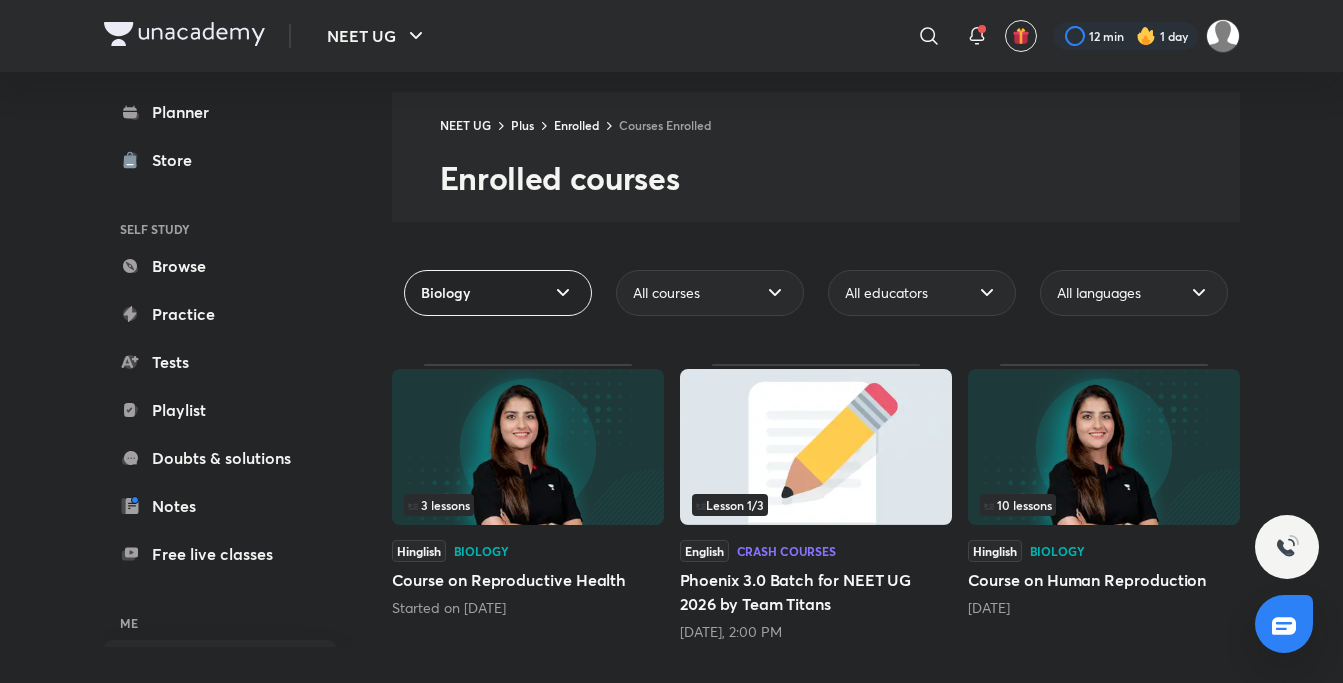 click at bounding box center [528, 447] 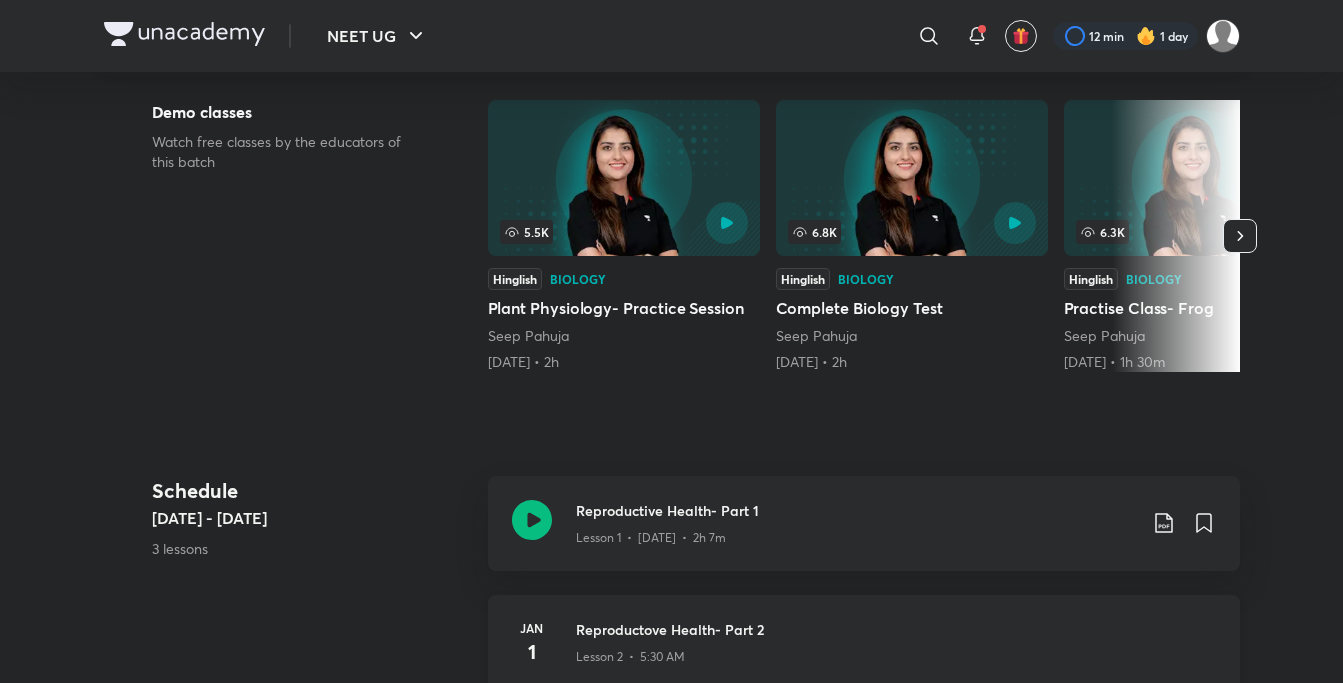 scroll, scrollTop: 266, scrollLeft: 0, axis: vertical 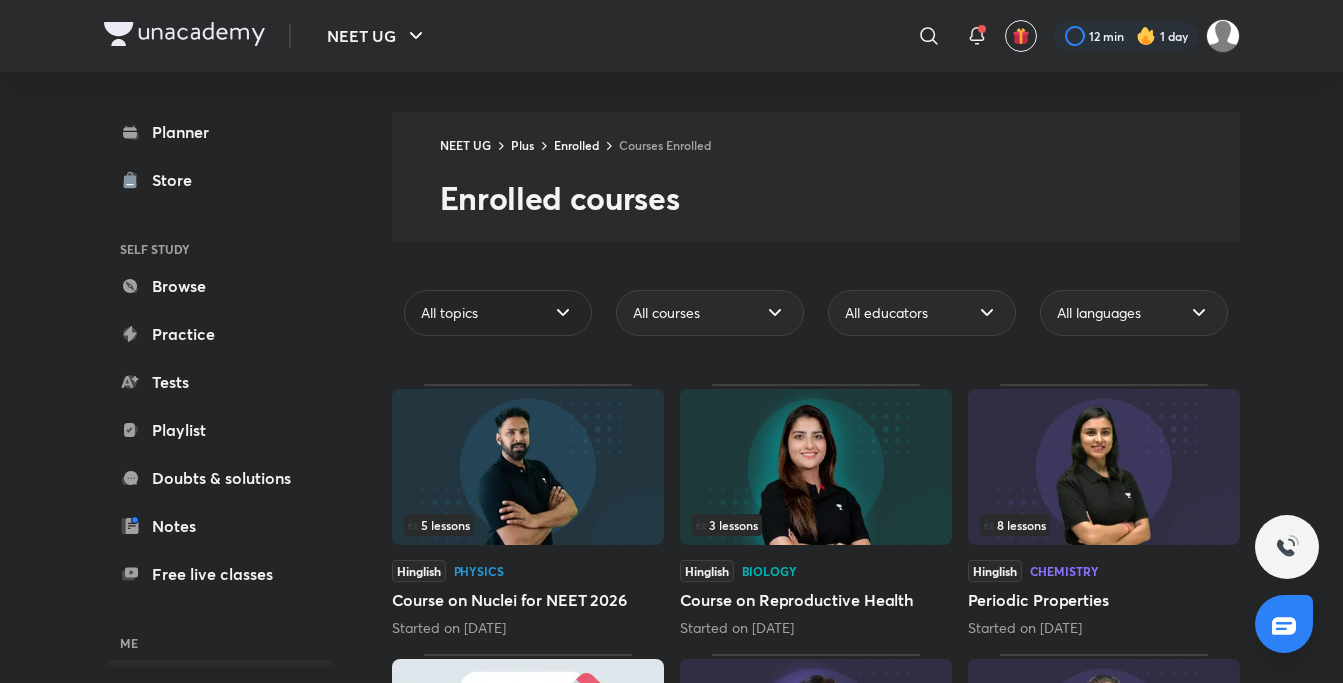 click 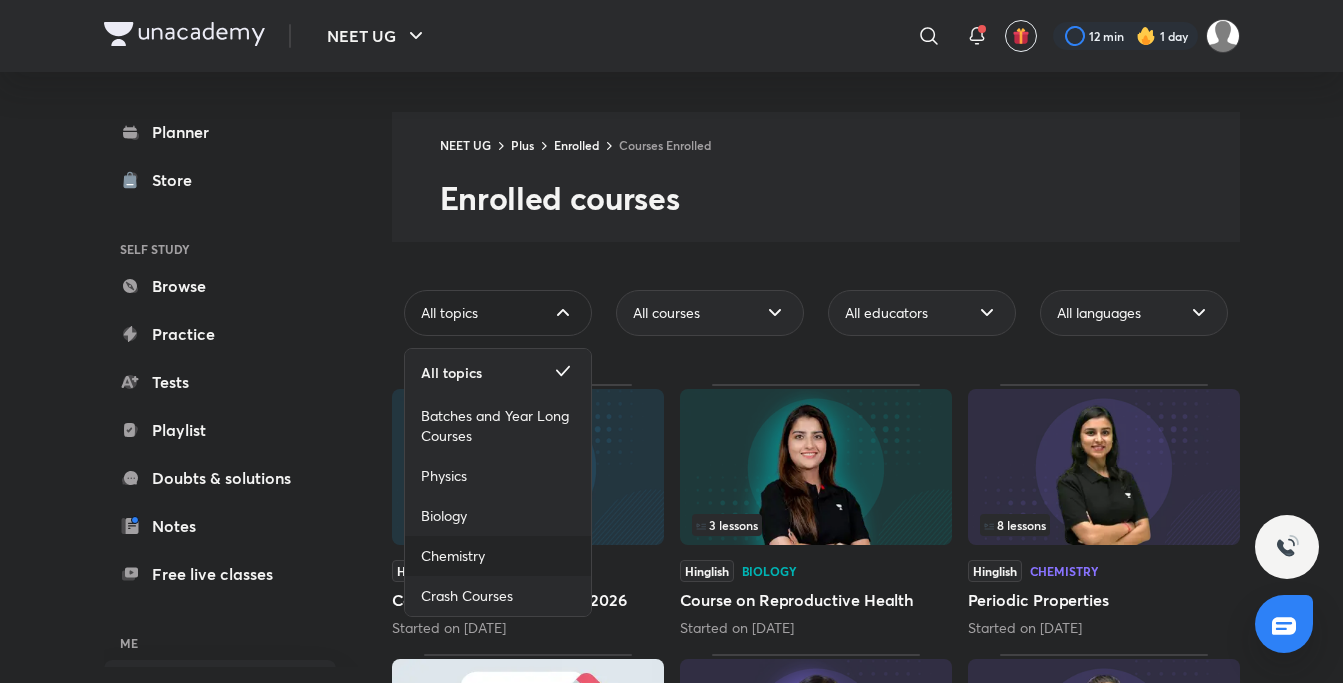 click on "Chemistry" at bounding box center [453, 556] 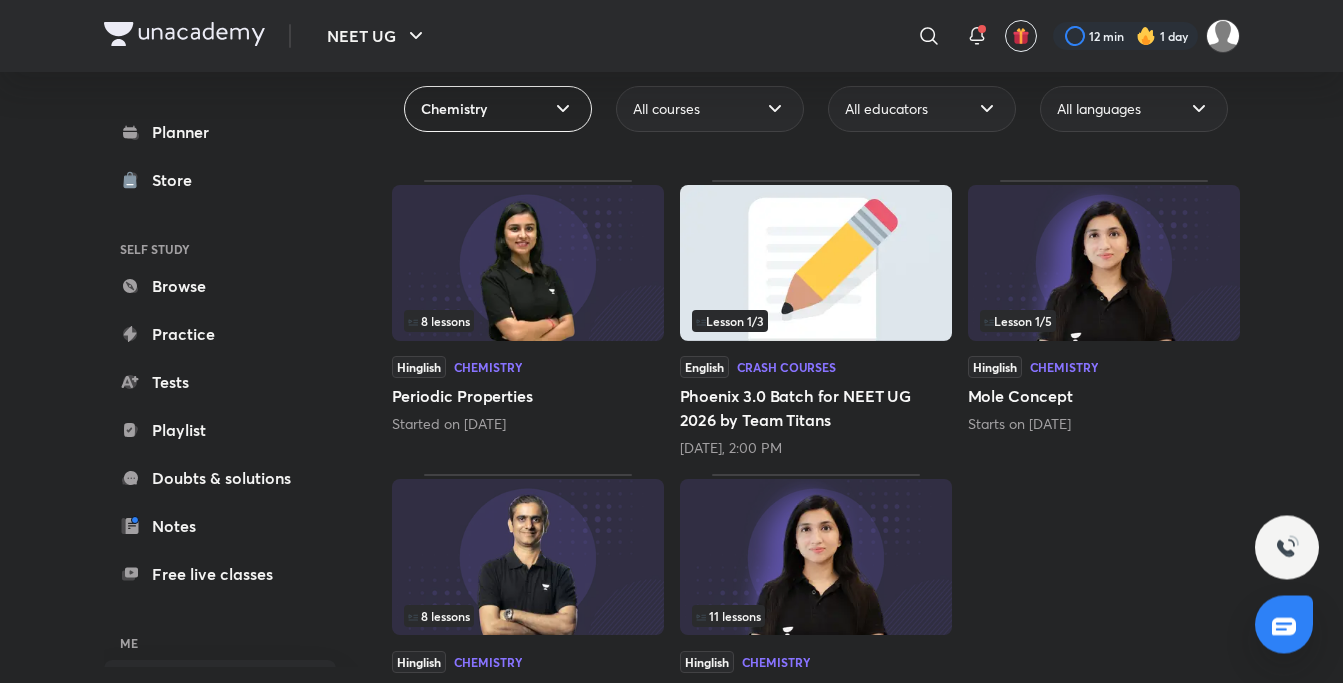 scroll, scrollTop: 269, scrollLeft: 0, axis: vertical 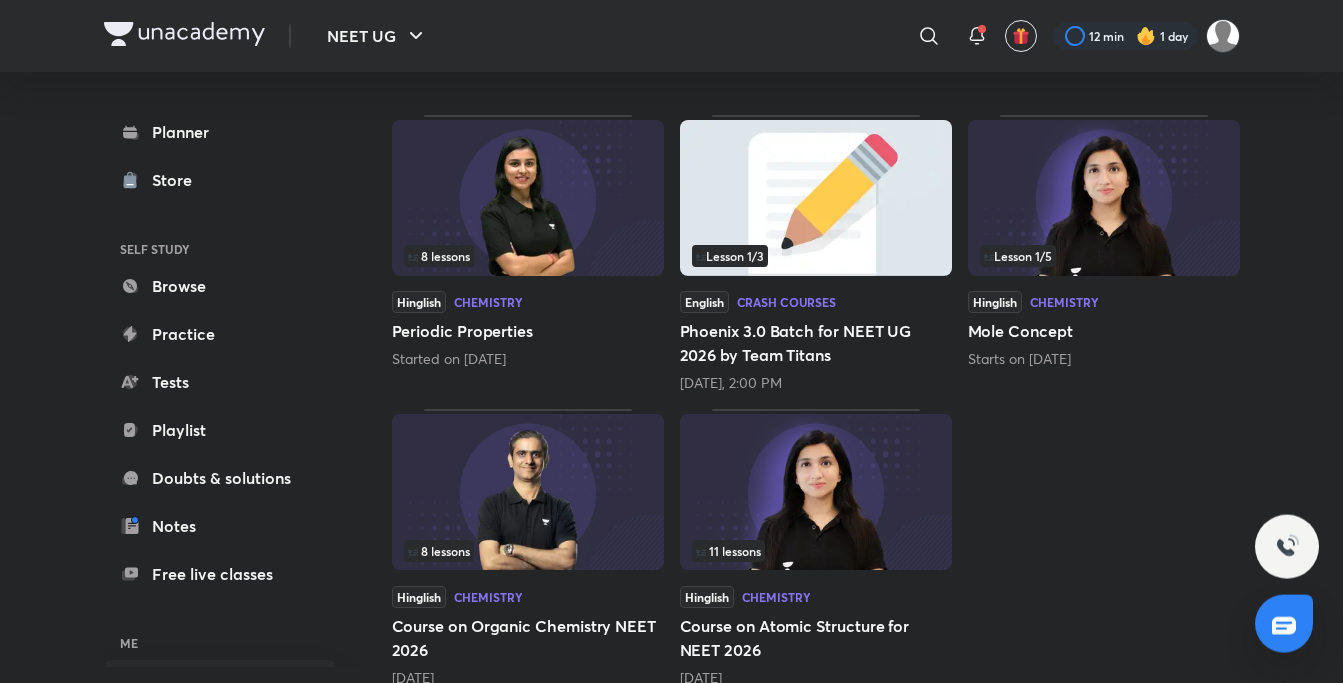 click at bounding box center (528, 198) 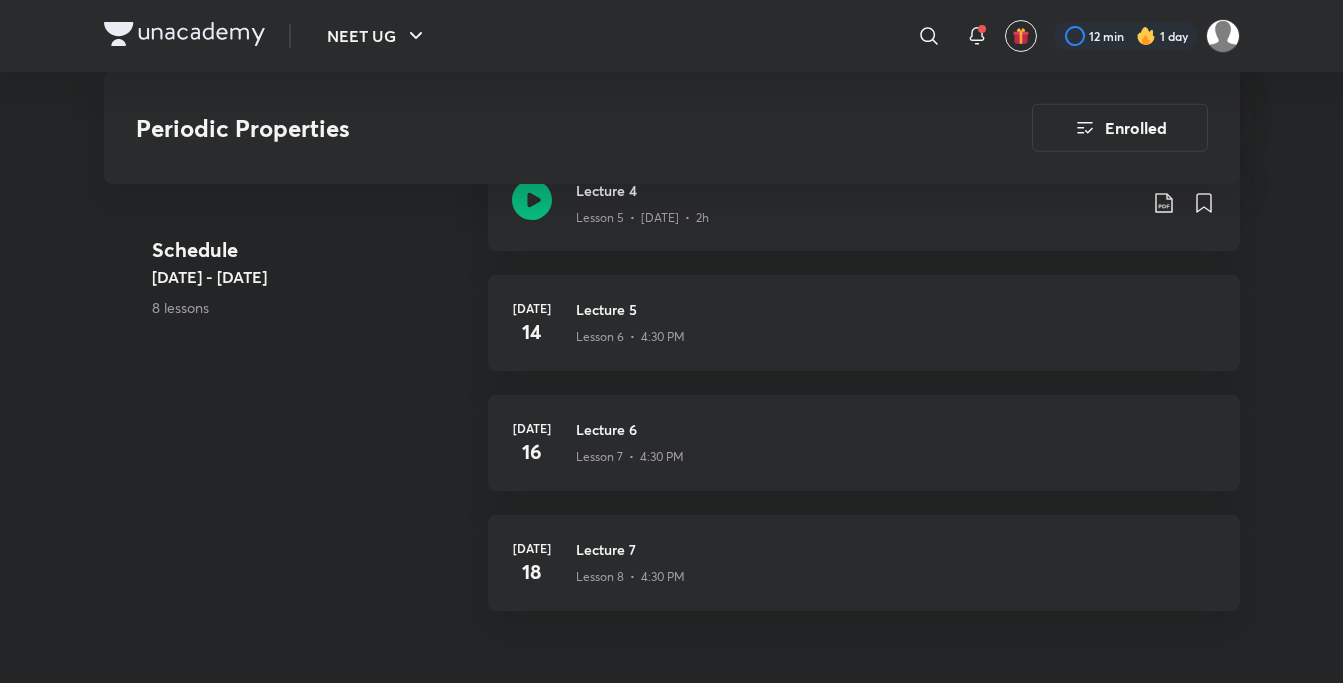 scroll, scrollTop: 1298, scrollLeft: 0, axis: vertical 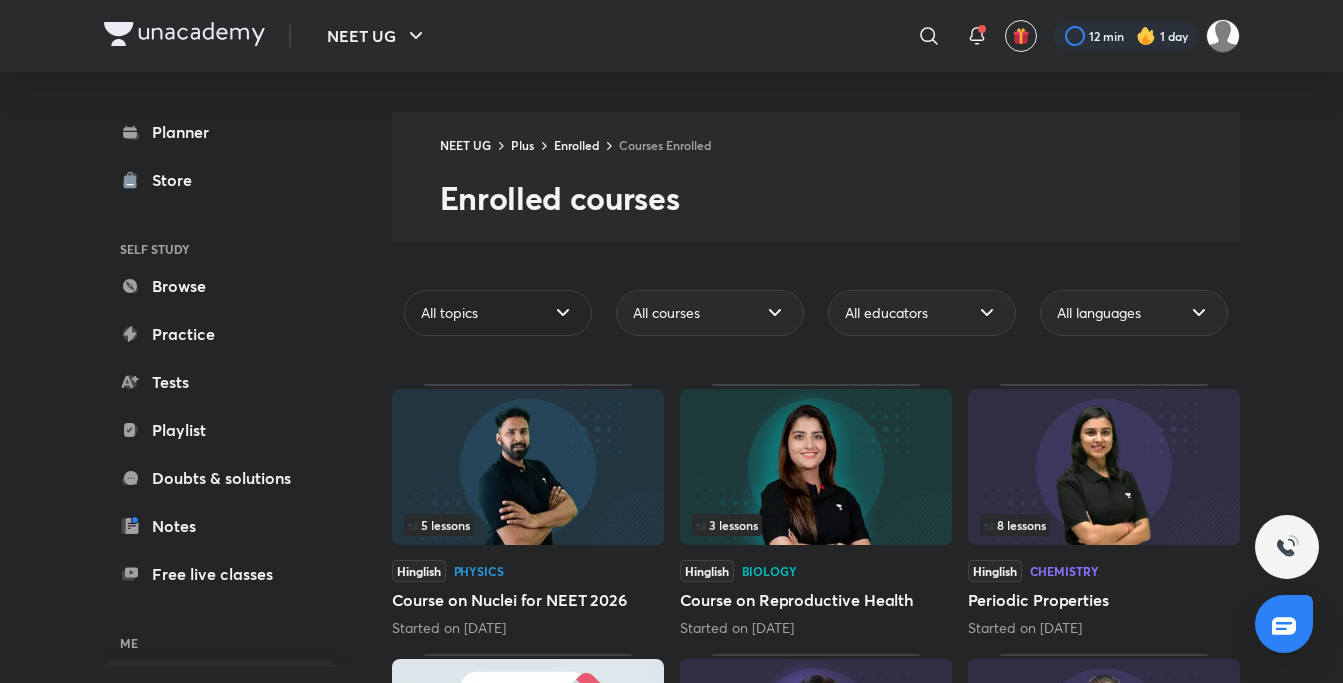click on "All topics" at bounding box center [498, 313] 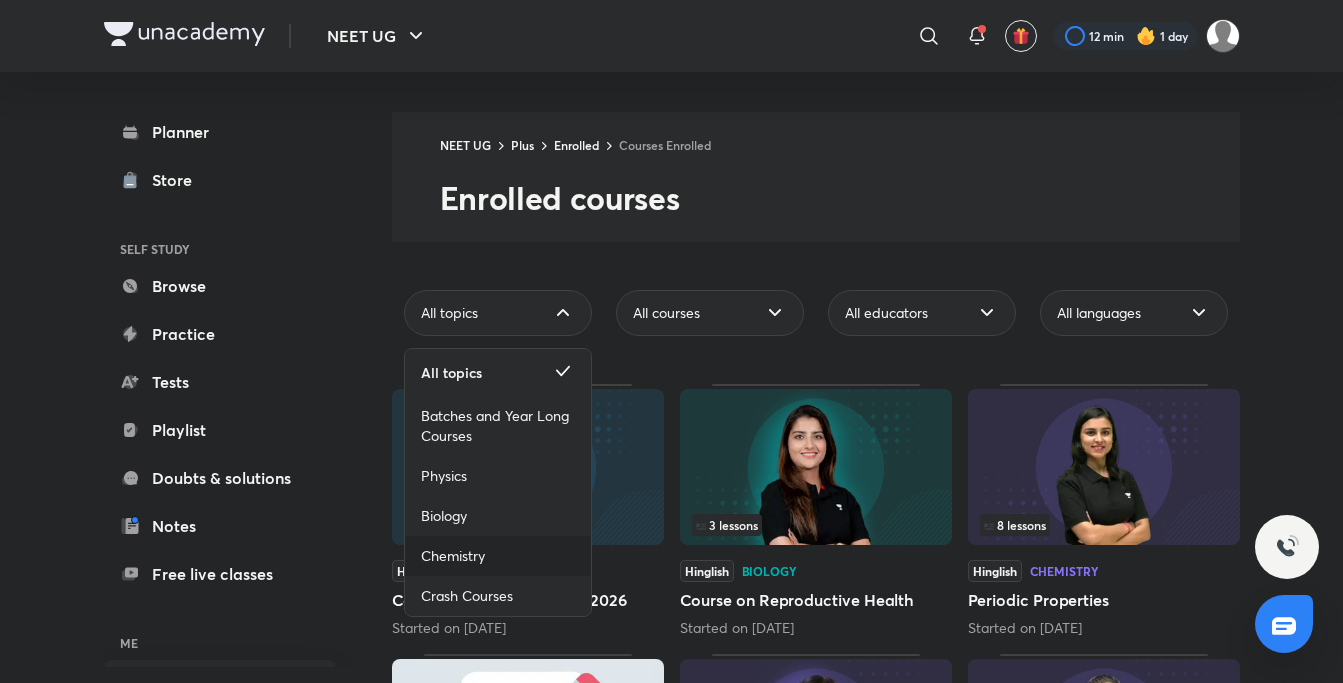 click on "Chemistry" at bounding box center [498, 556] 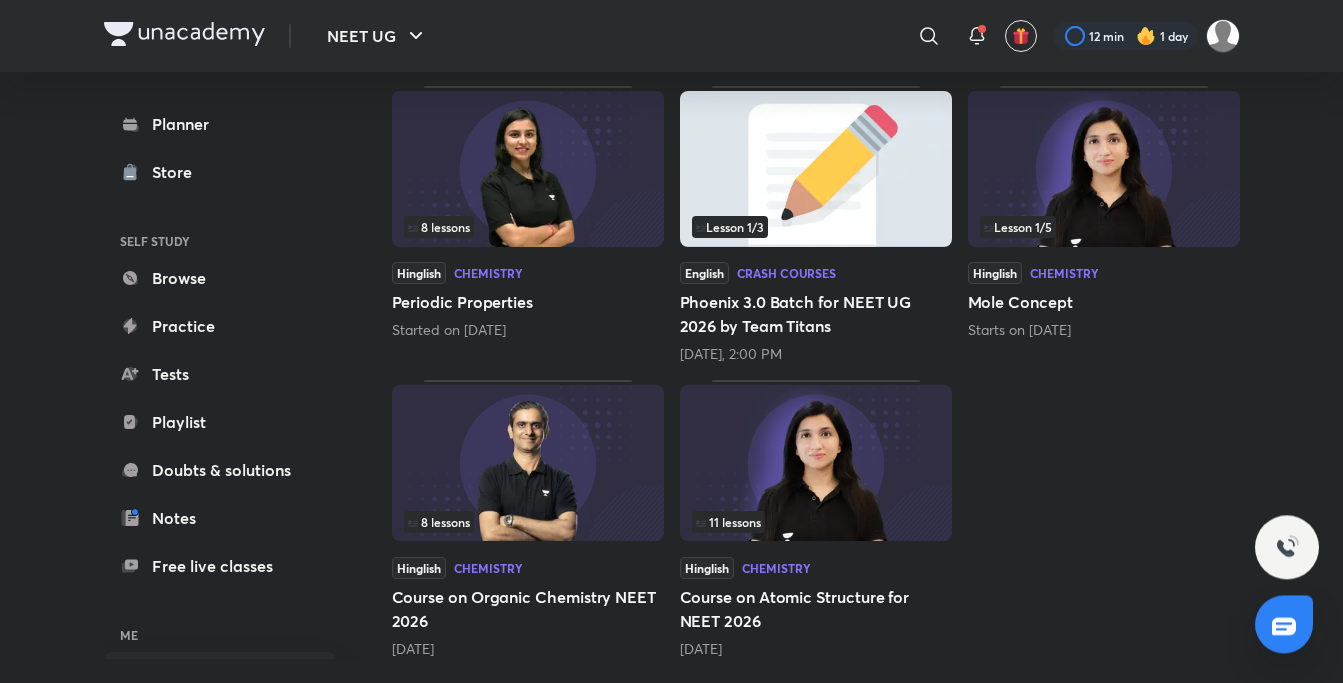scroll, scrollTop: 303, scrollLeft: 0, axis: vertical 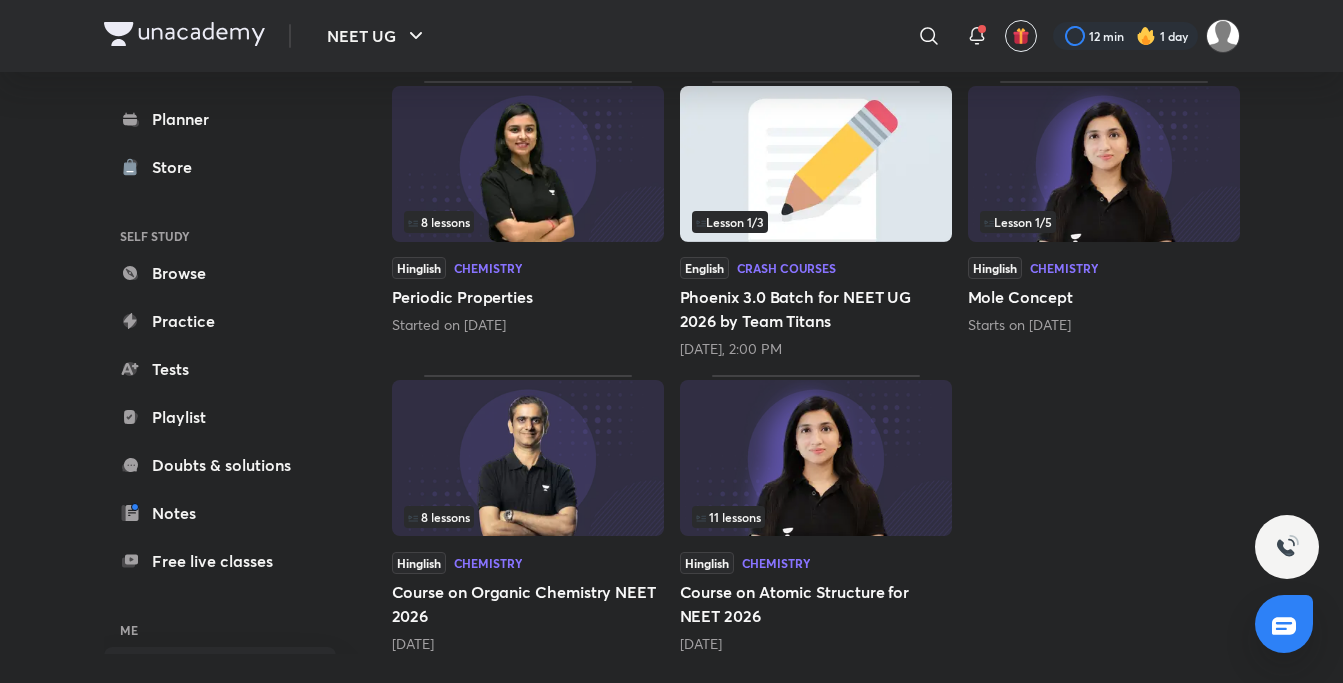 click at bounding box center [1104, 164] 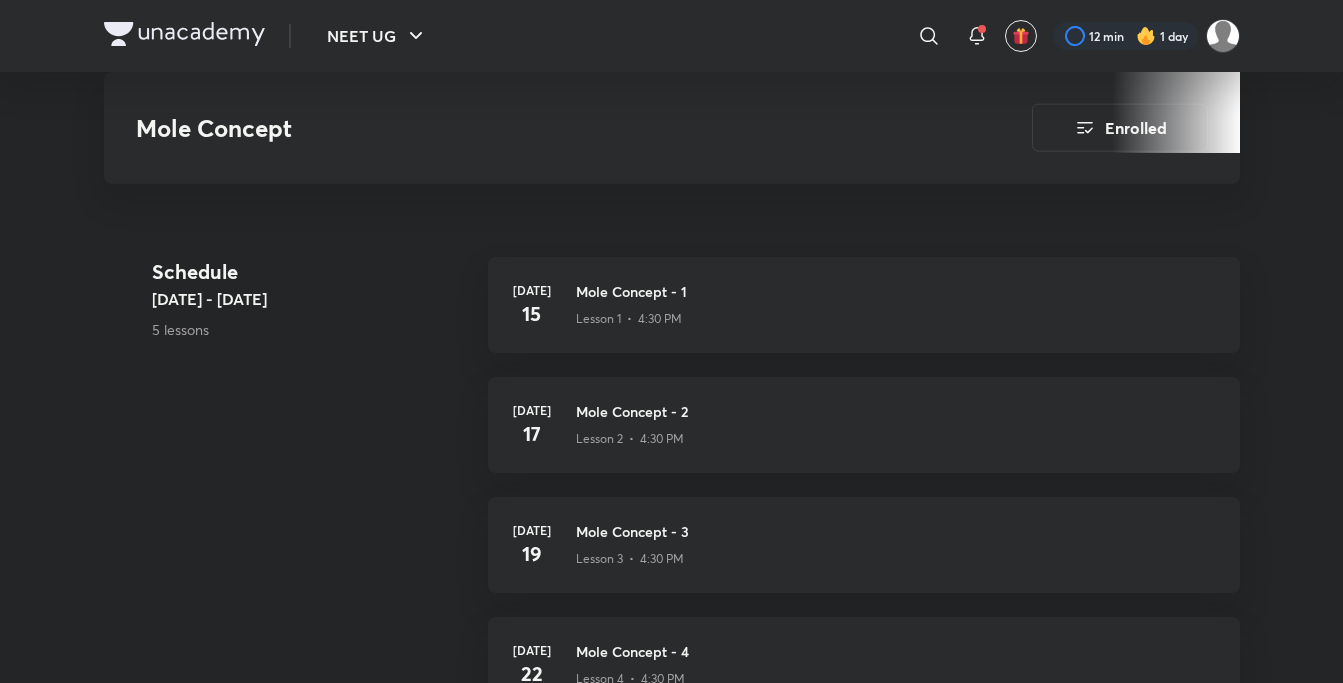 scroll, scrollTop: 742, scrollLeft: 0, axis: vertical 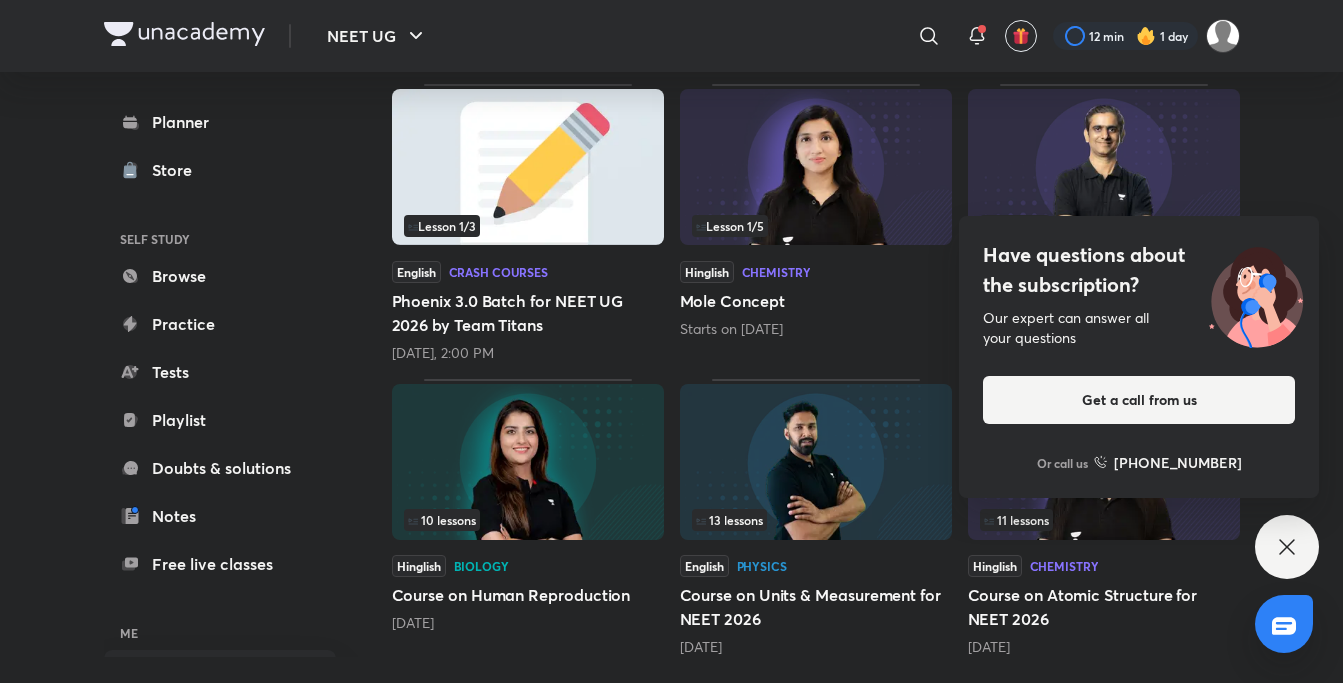 click 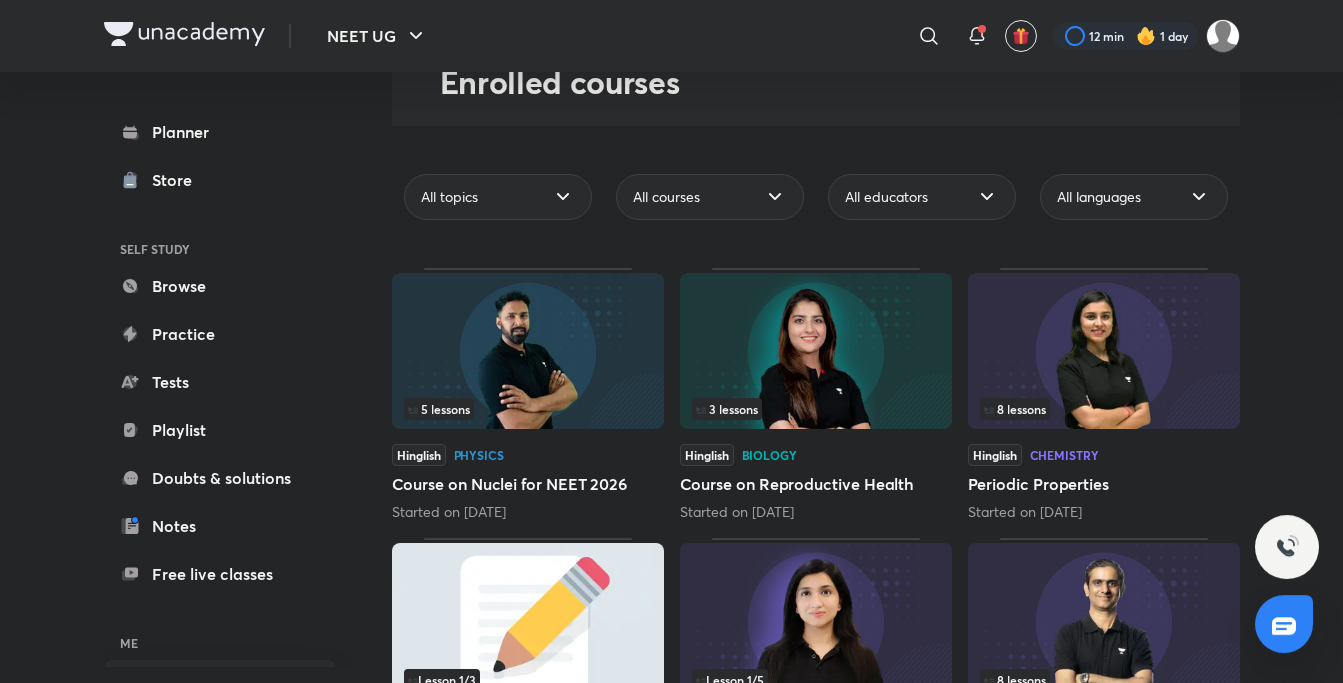 scroll, scrollTop: 187, scrollLeft: 0, axis: vertical 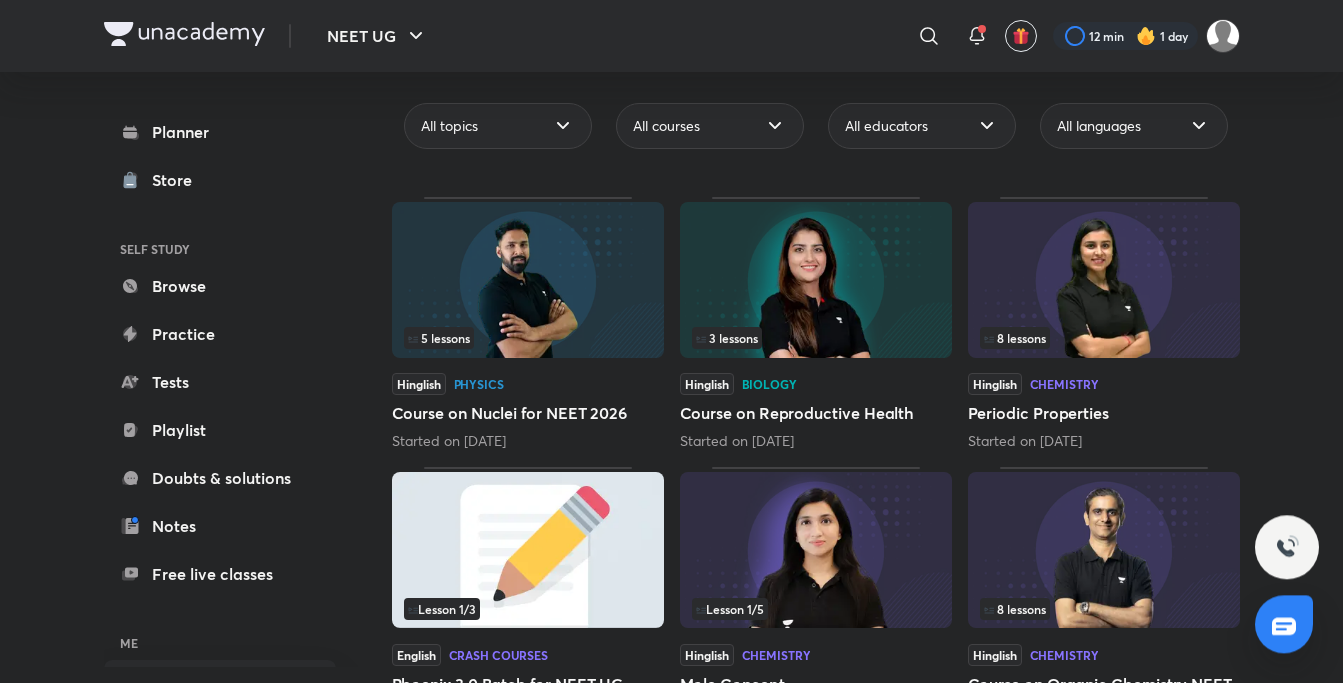 click at bounding box center (816, 280) 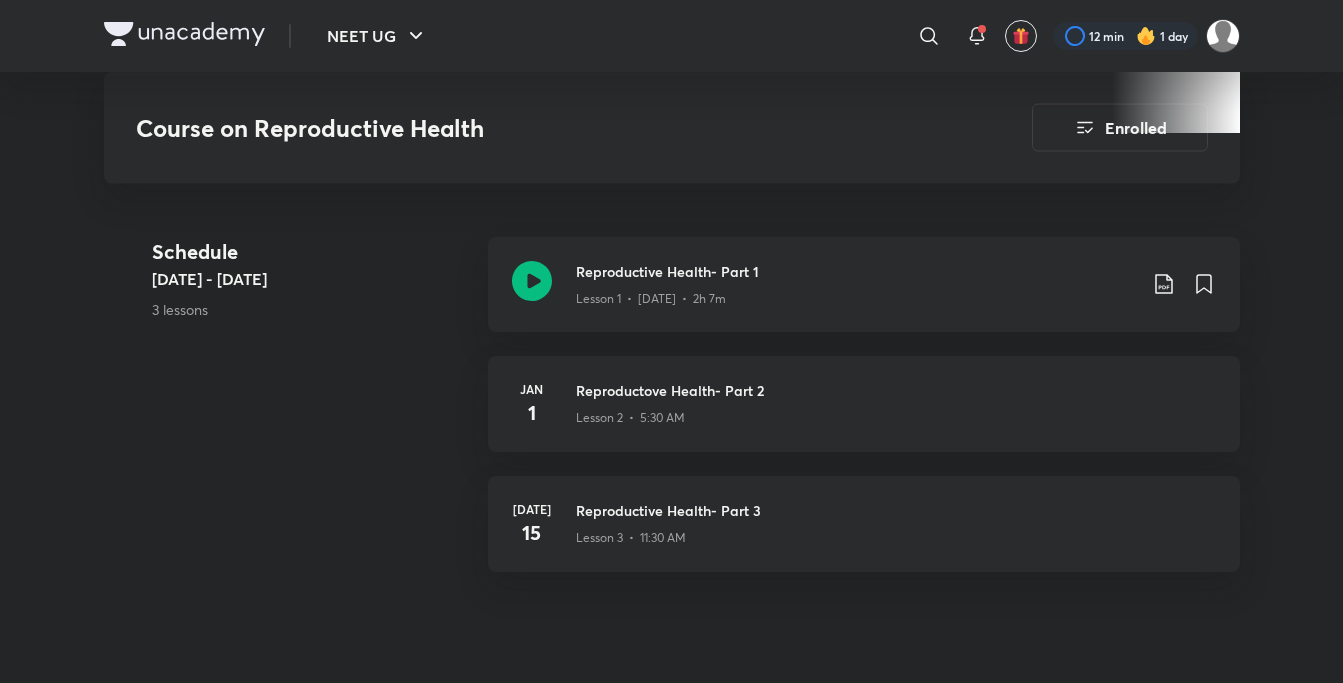 scroll, scrollTop: 686, scrollLeft: 0, axis: vertical 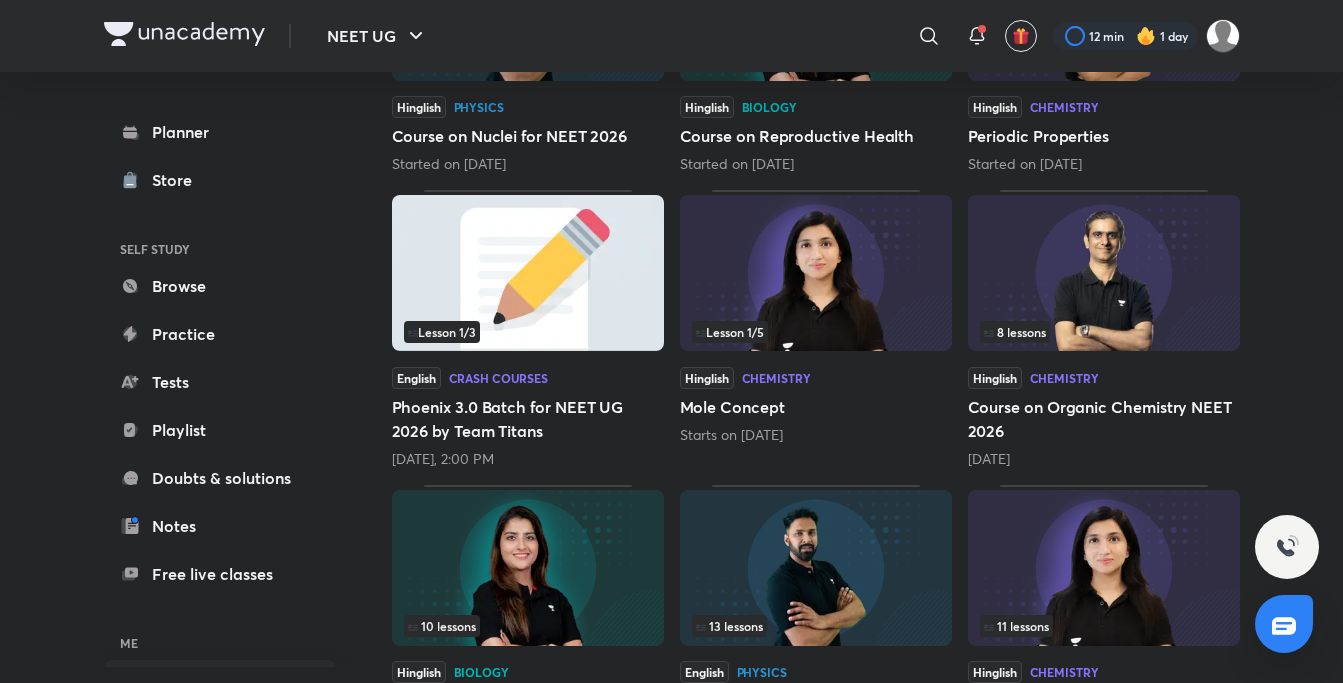 click at bounding box center (816, 273) 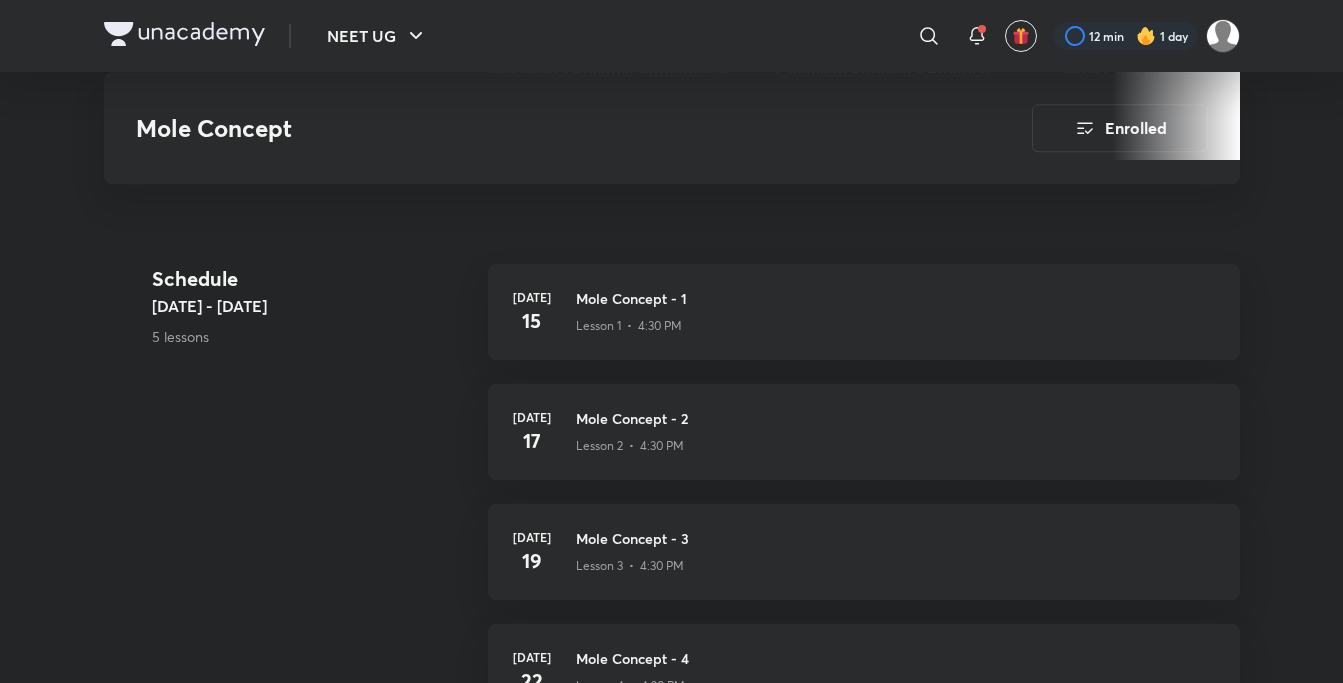 scroll, scrollTop: 786, scrollLeft: 0, axis: vertical 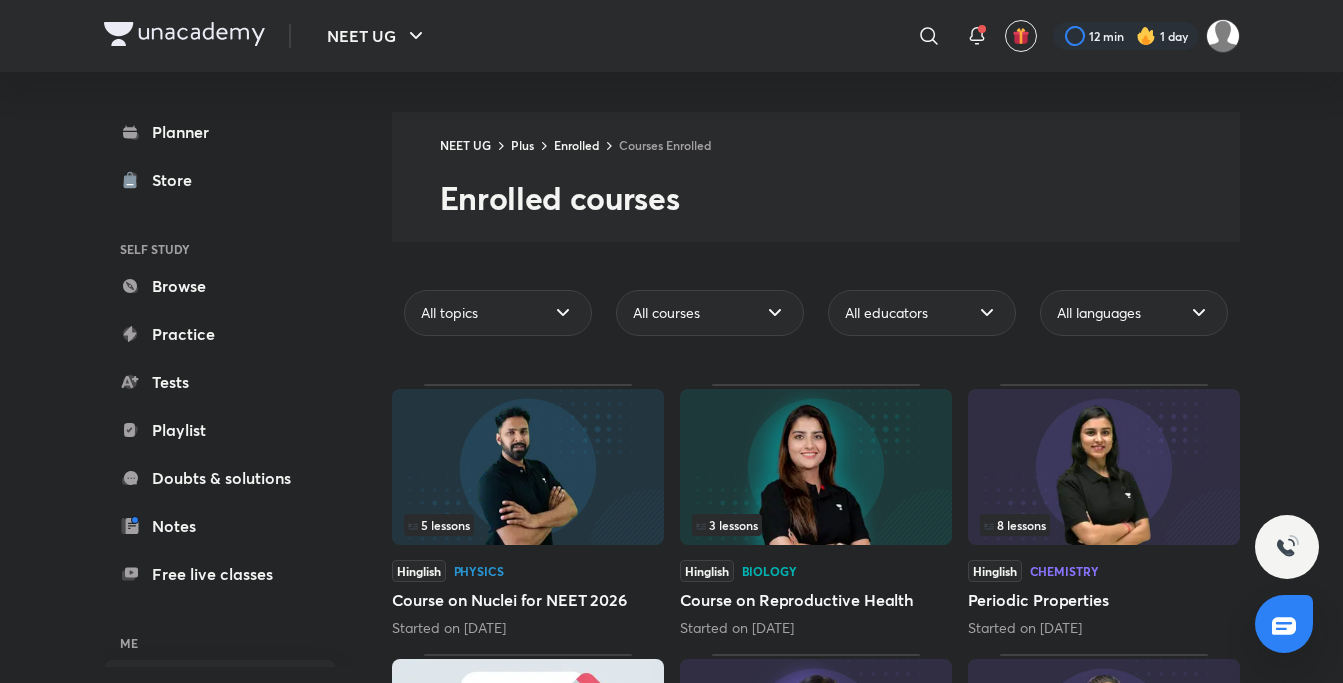 click at bounding box center [1104, 467] 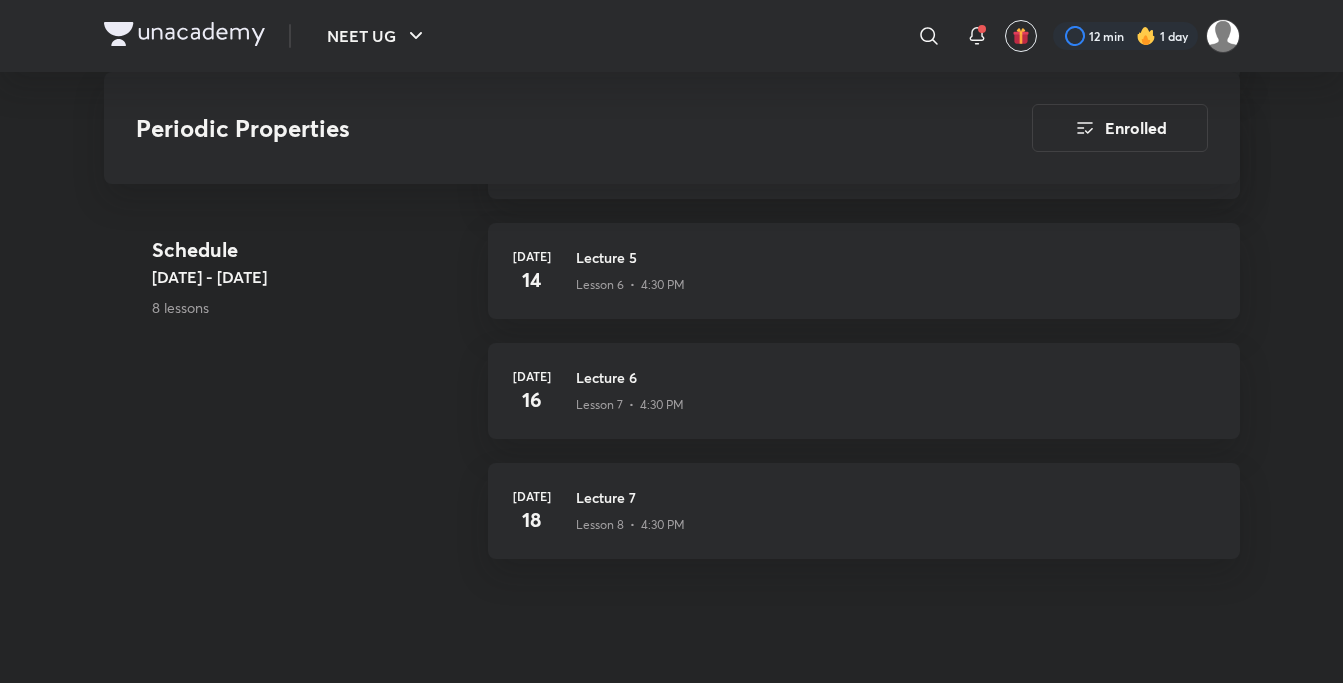 scroll, scrollTop: 1348, scrollLeft: 0, axis: vertical 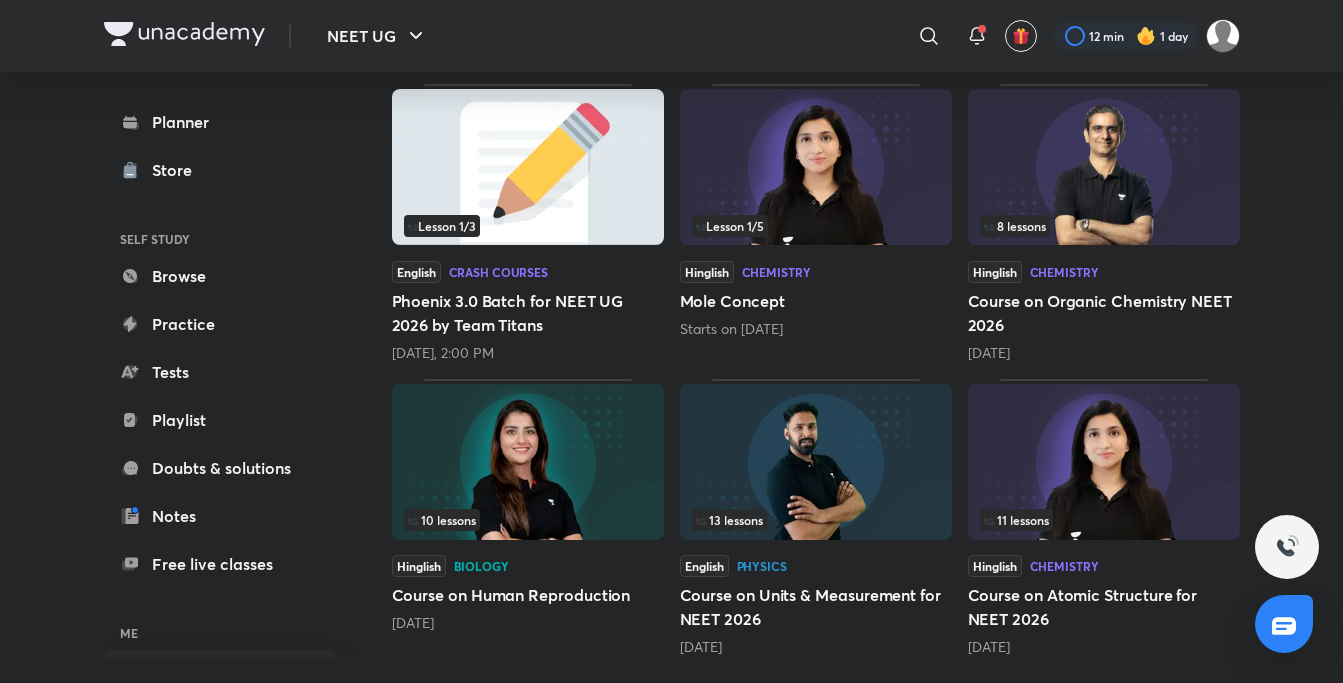 click at bounding box center [1104, 167] 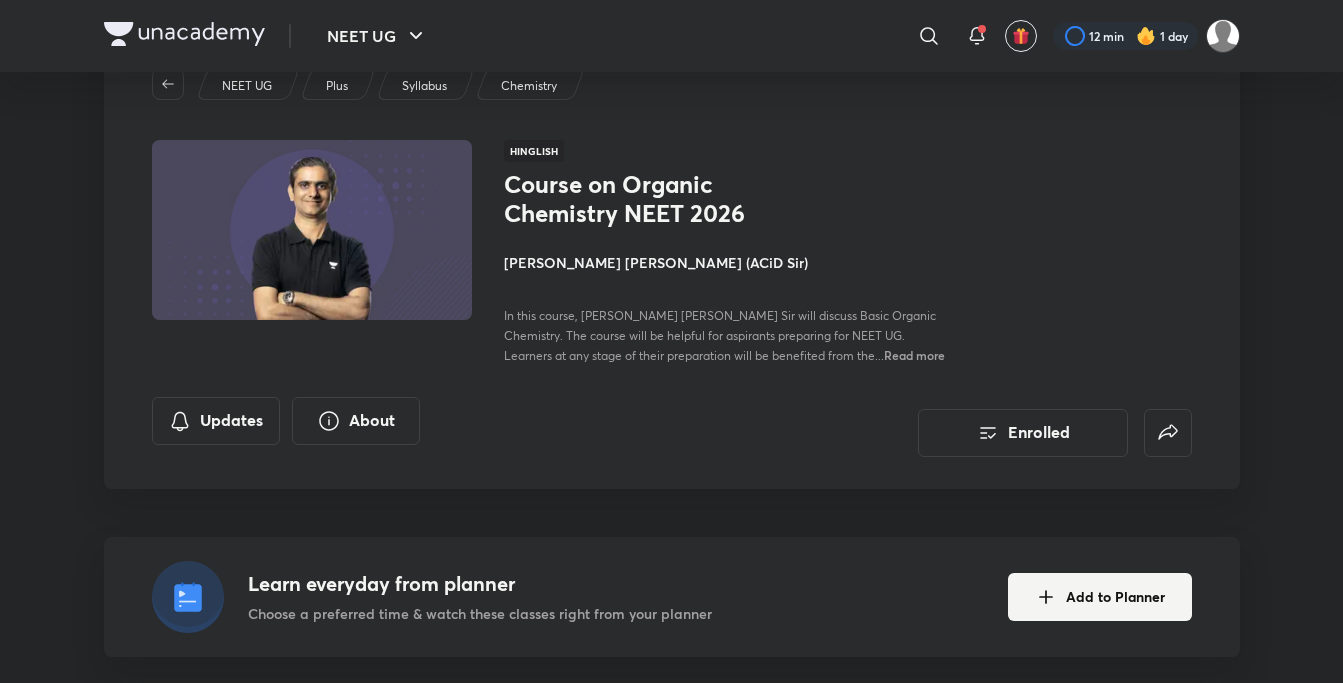 scroll, scrollTop: 74, scrollLeft: 0, axis: vertical 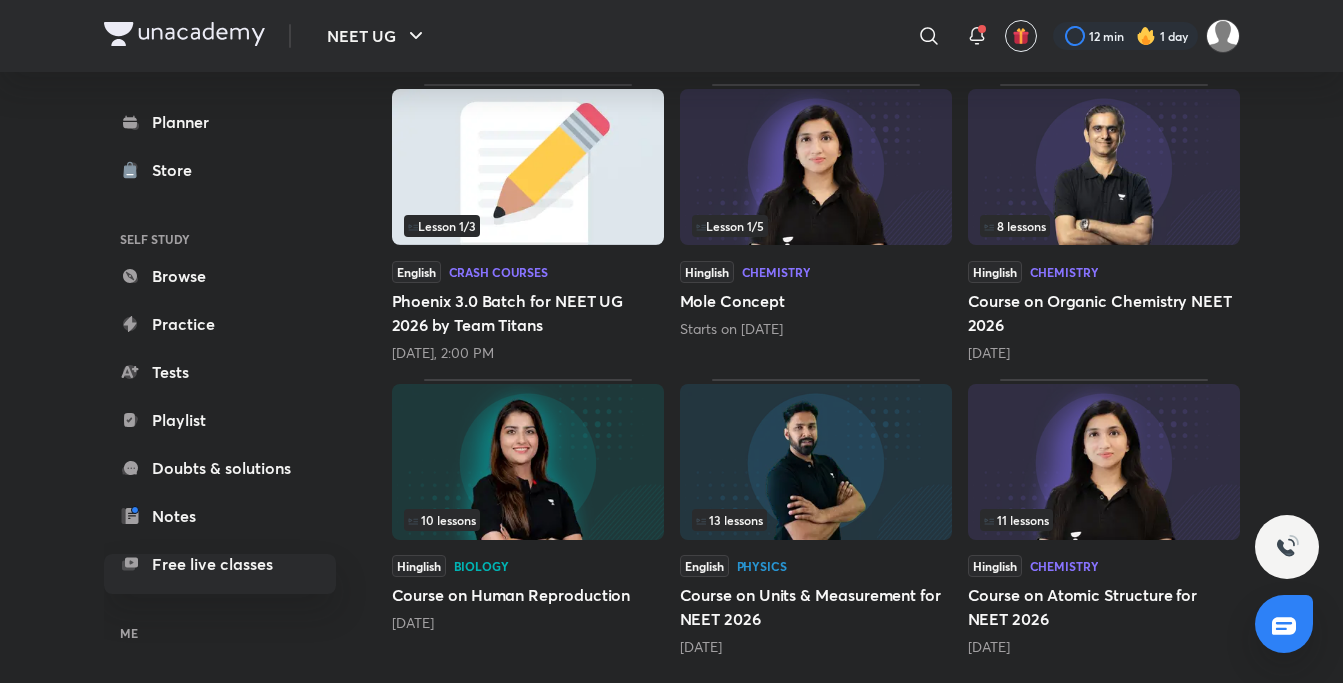 click at bounding box center [816, 462] 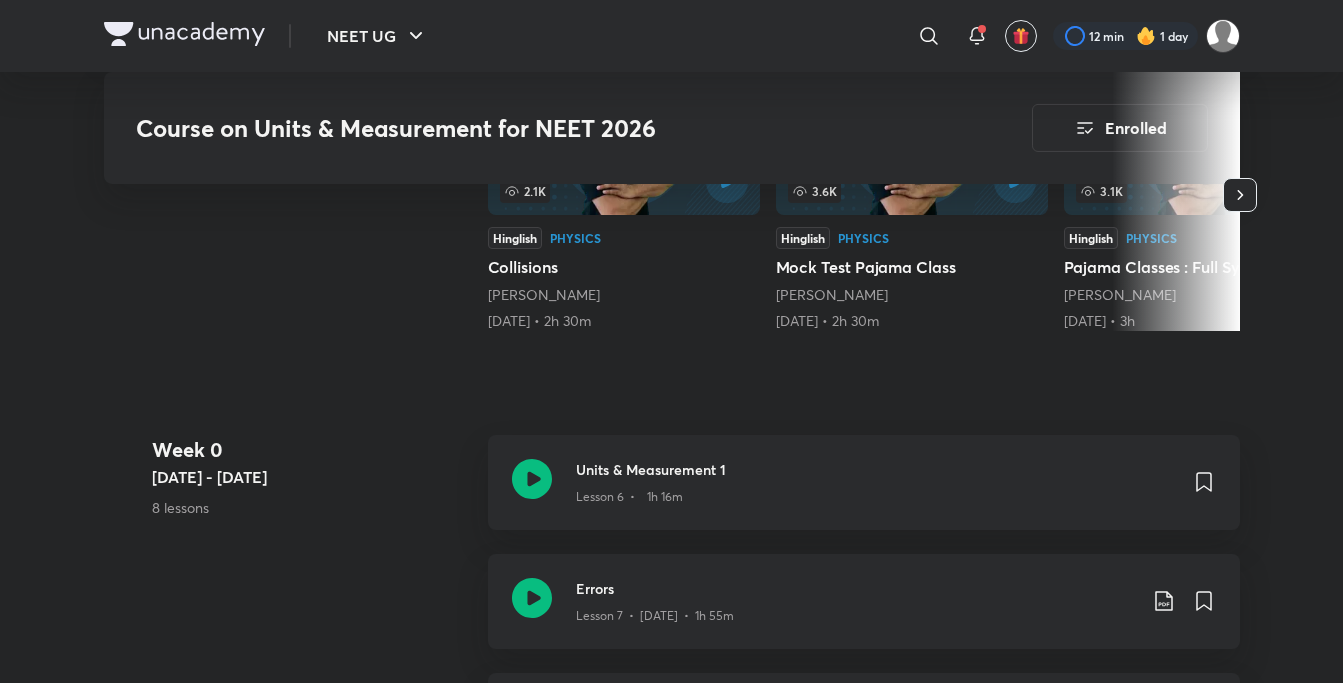 scroll, scrollTop: 763, scrollLeft: 0, axis: vertical 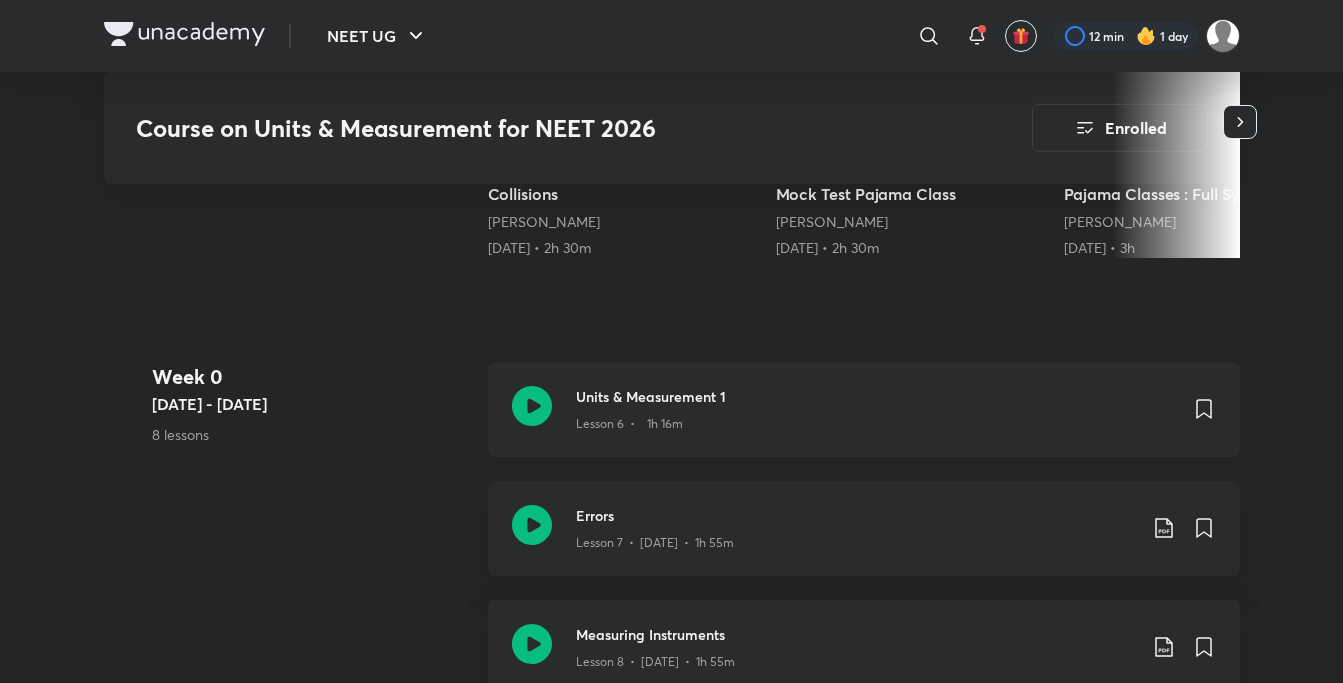 click 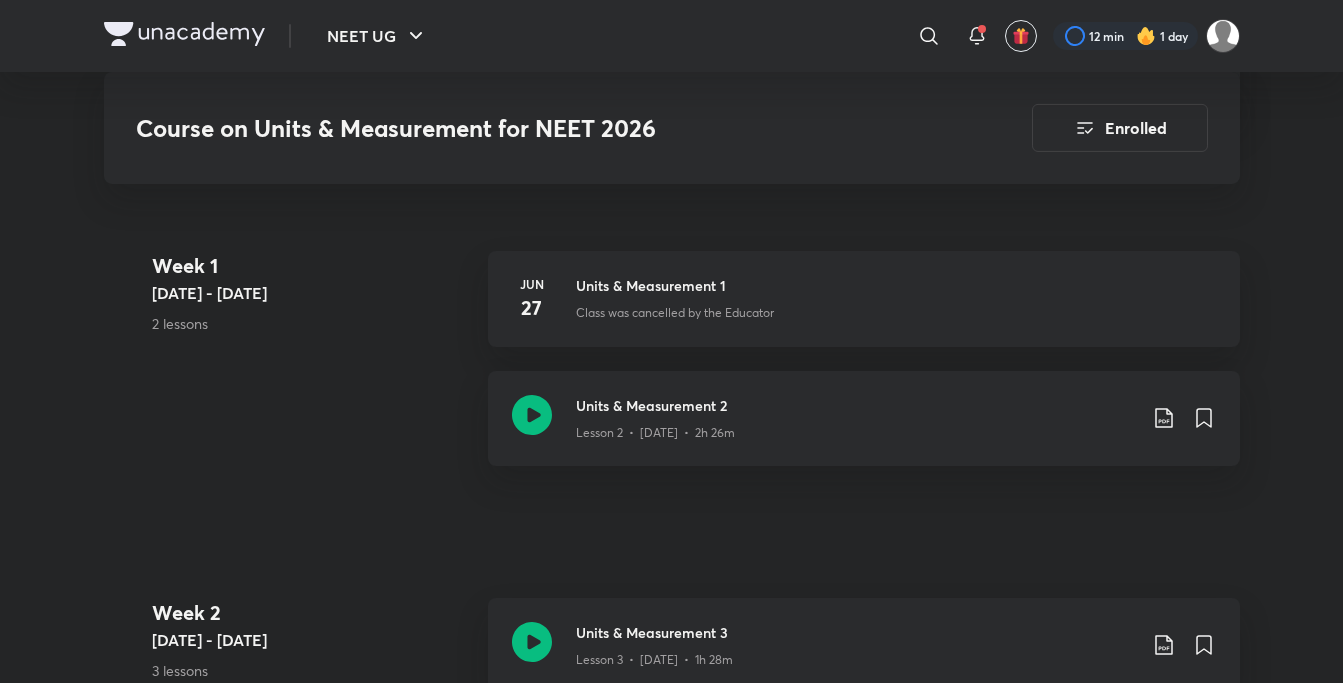 scroll, scrollTop: 1933, scrollLeft: 0, axis: vertical 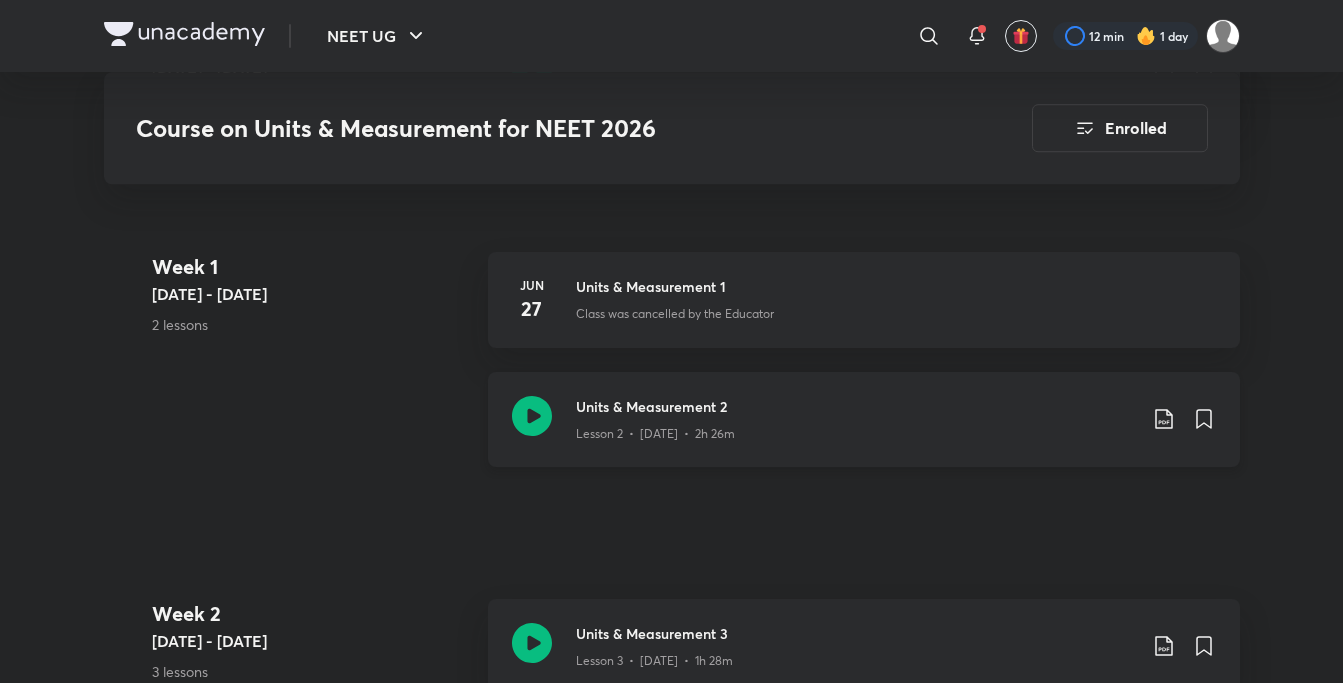 click 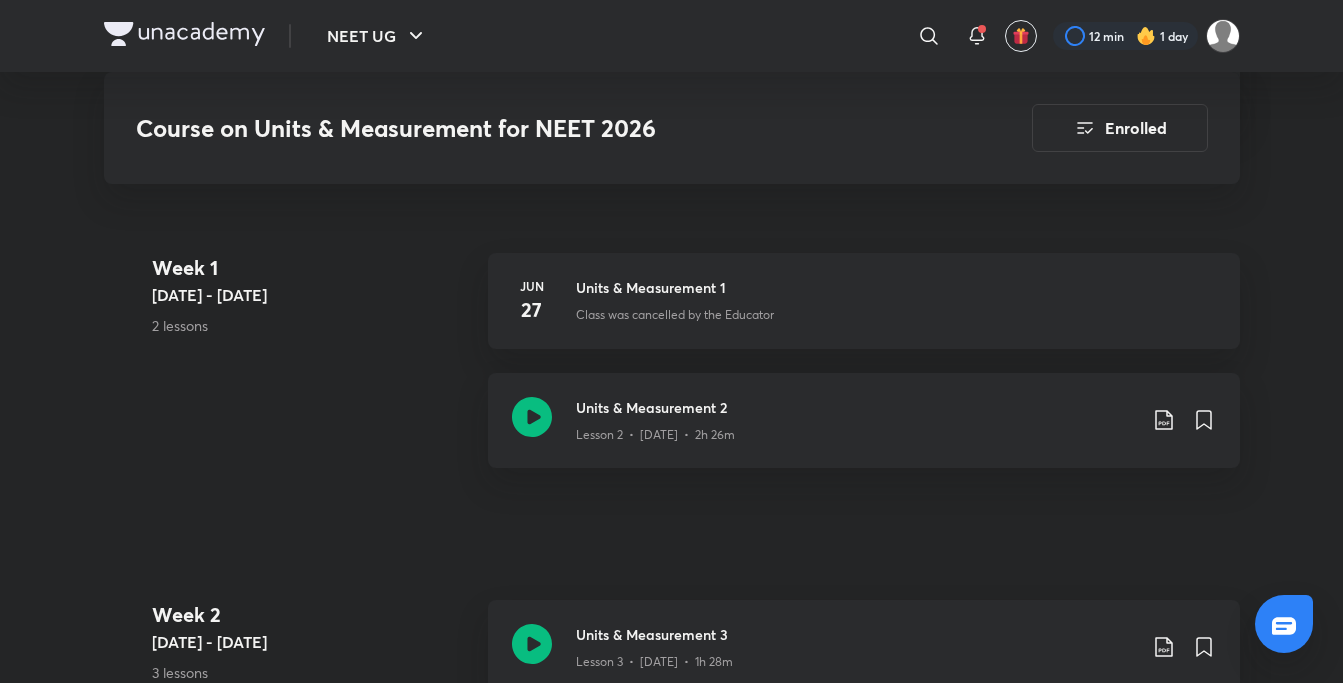 scroll, scrollTop: 0, scrollLeft: 0, axis: both 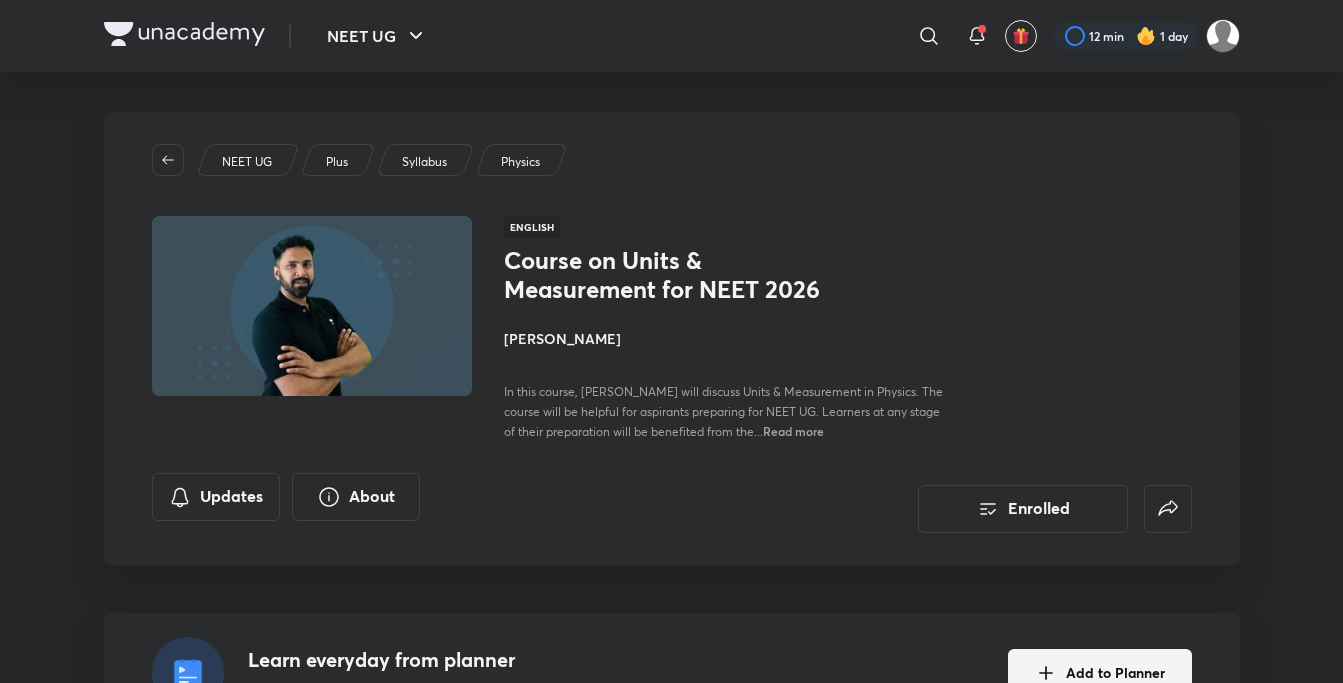 click on "NEET UG Plus Syllabus Physics English Course on Units & Measurement for NEET 2026 Anupam Upadhayay In this course, Anupam Upadhayay will discuss Units & Measurement in Physics. The course will be helpful for aspirants preparing for NEET UG. Learners at any stage of their preparation will be benefited from the...  Read more Updates About Enrolled" at bounding box center [672, 338] 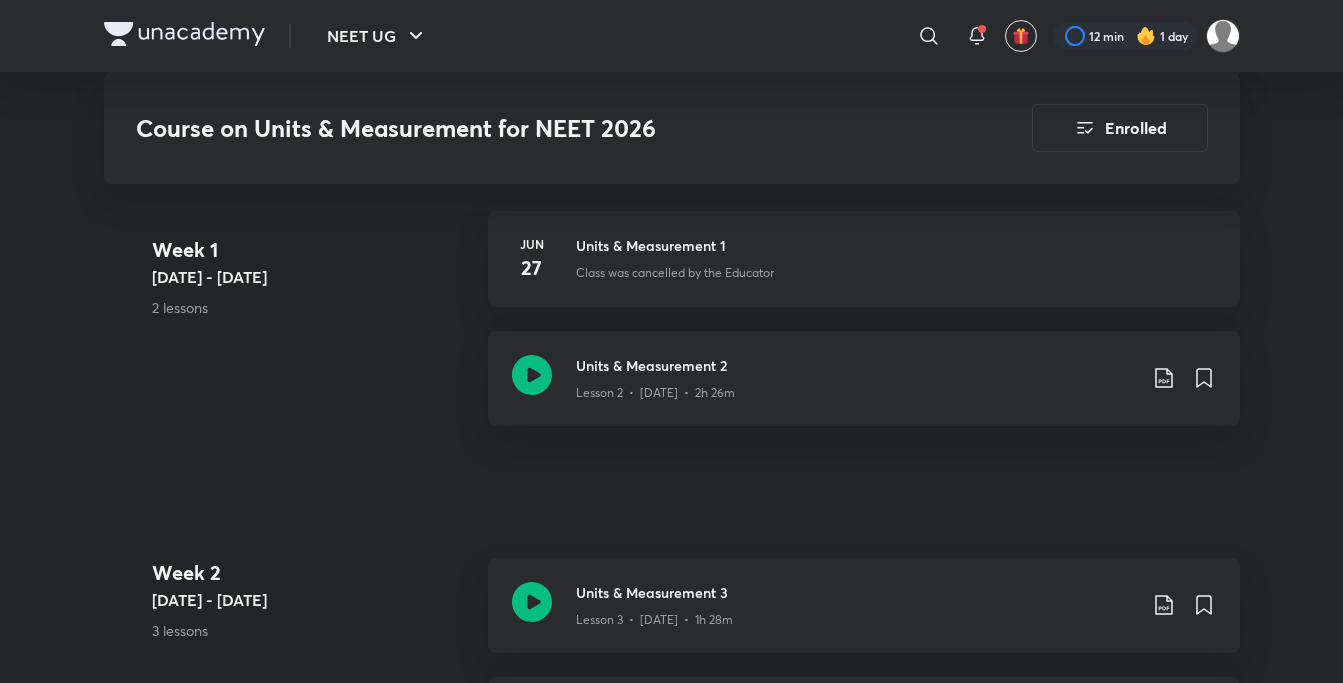 scroll, scrollTop: 1968, scrollLeft: 0, axis: vertical 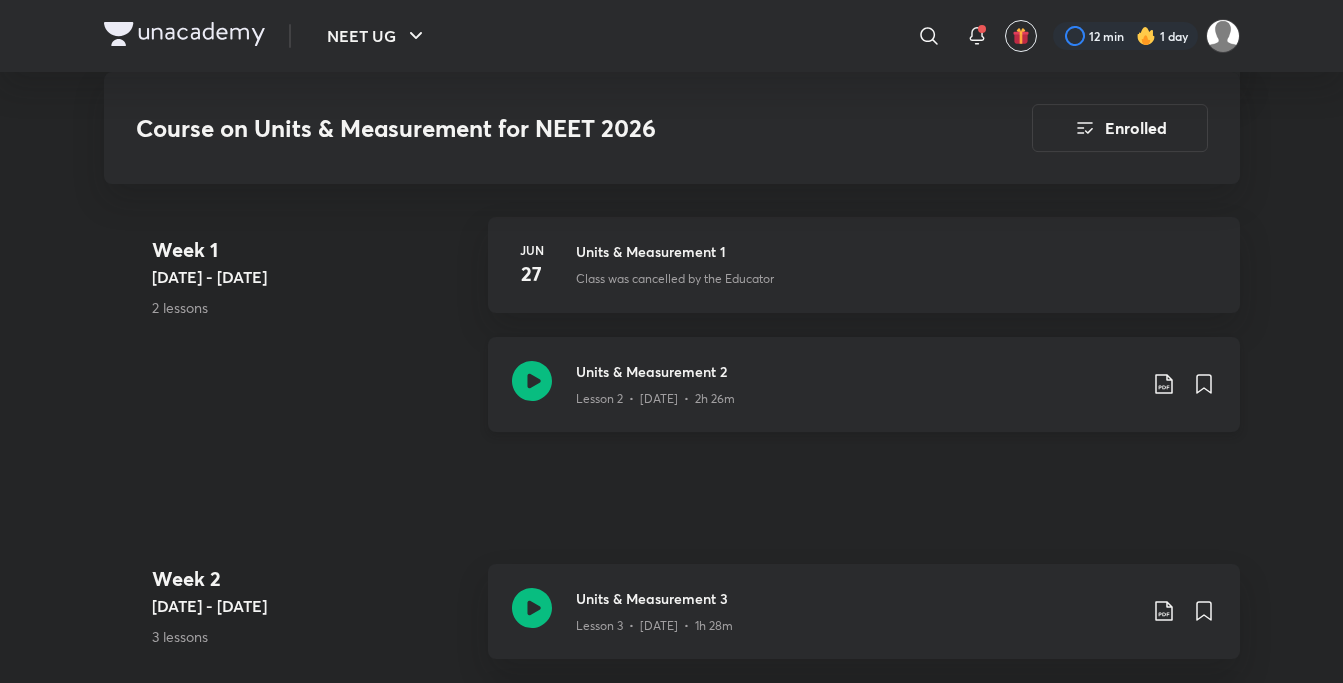 click 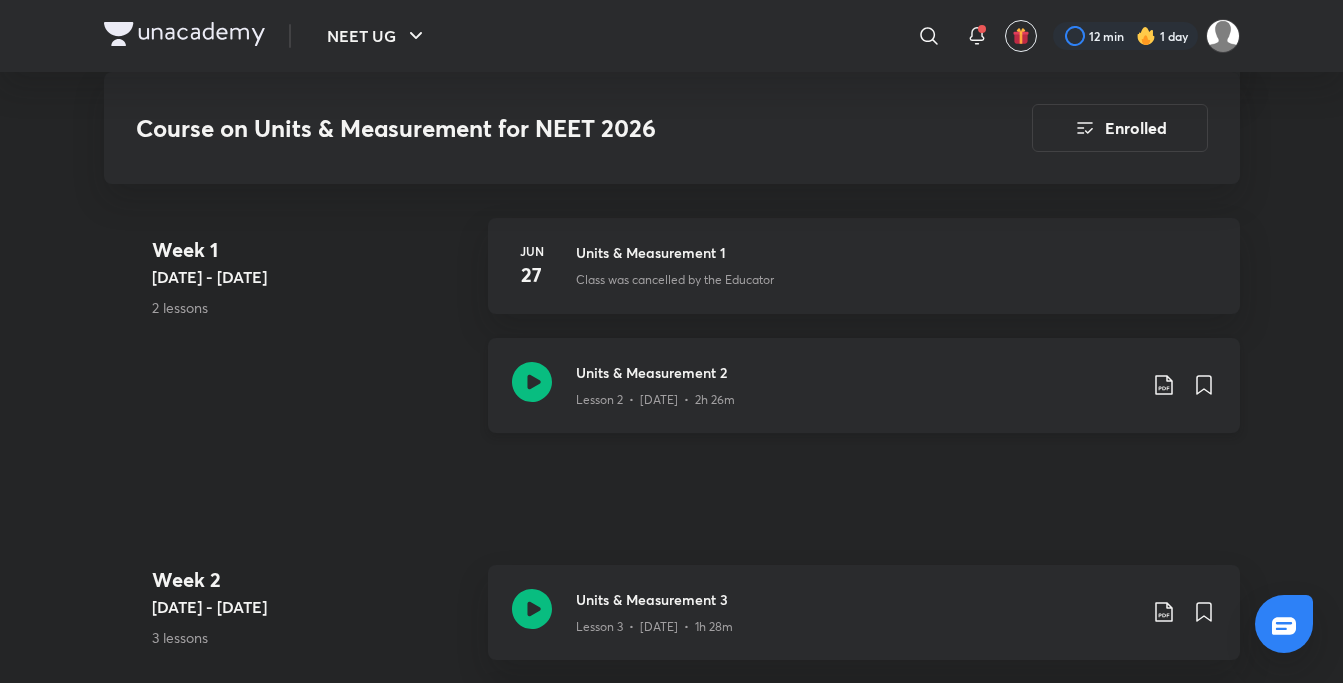 scroll, scrollTop: 0, scrollLeft: 0, axis: both 